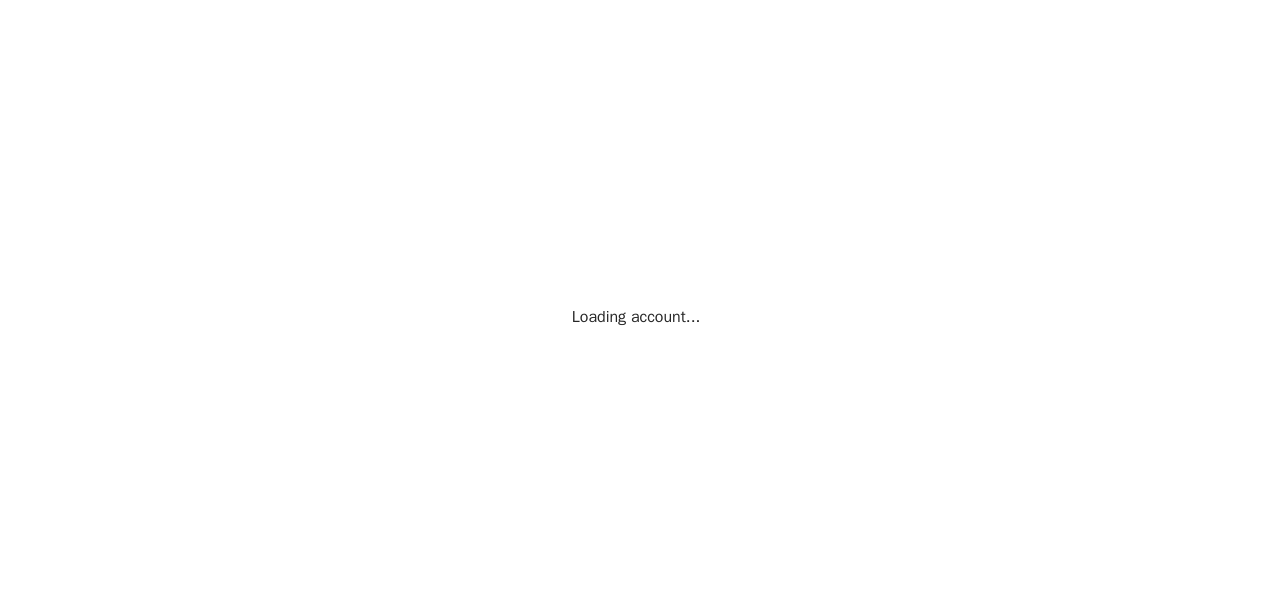 scroll, scrollTop: 0, scrollLeft: 0, axis: both 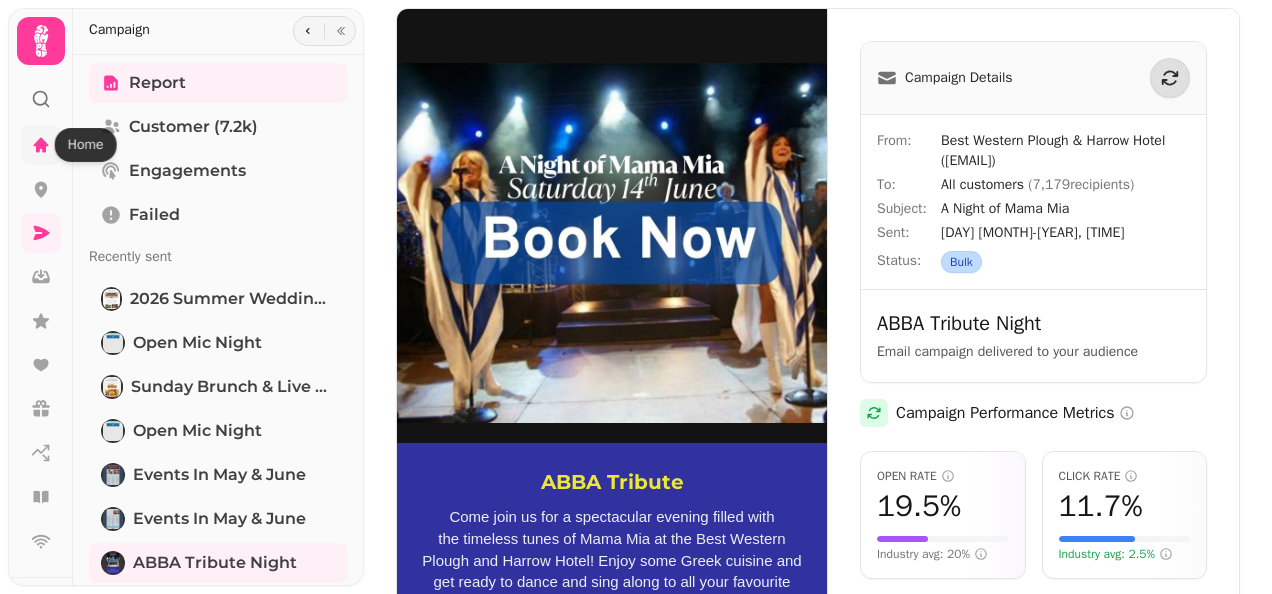 click 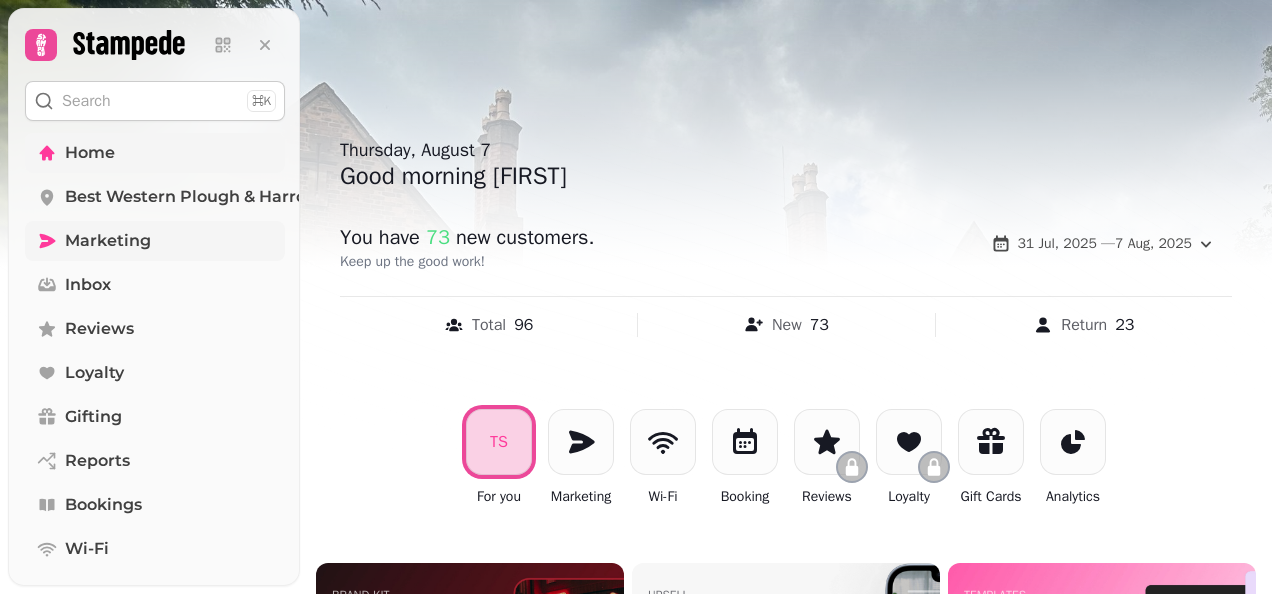 click on "Marketing" at bounding box center [108, 241] 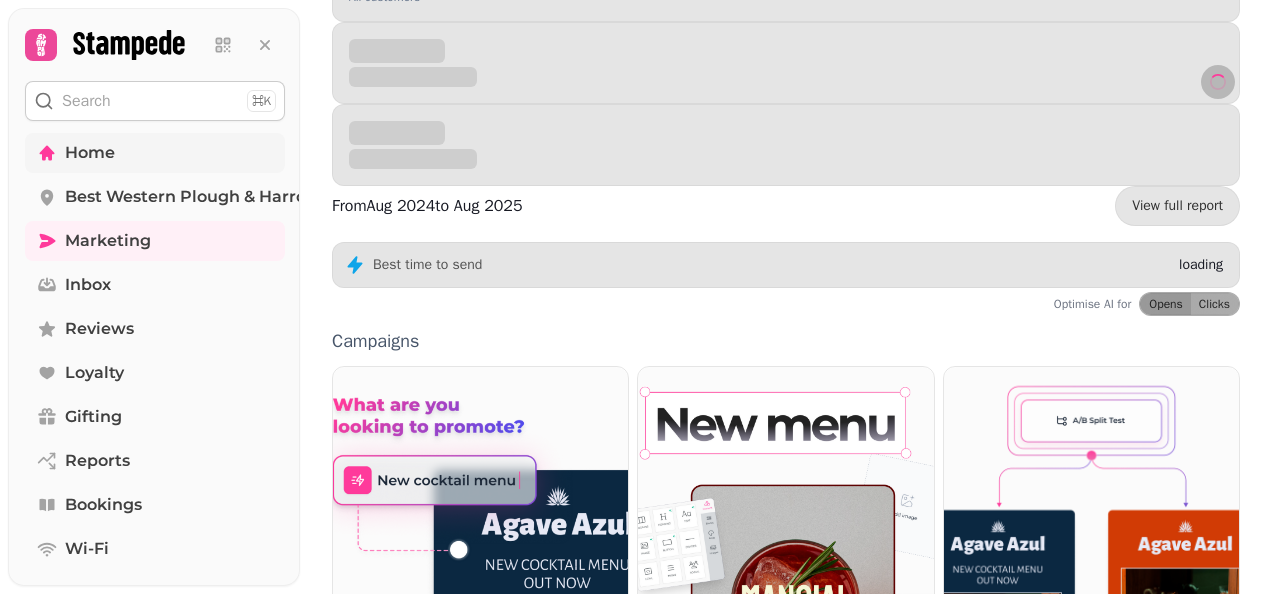scroll, scrollTop: 400, scrollLeft: 0, axis: vertical 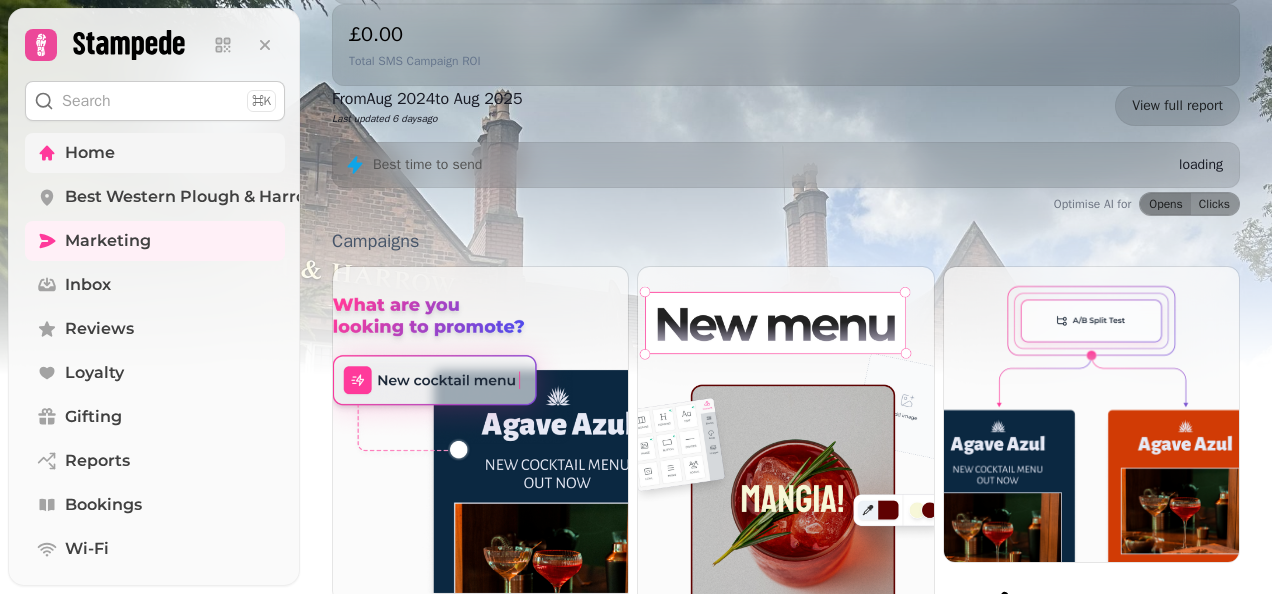 click on "Email" at bounding box center [674, 654] 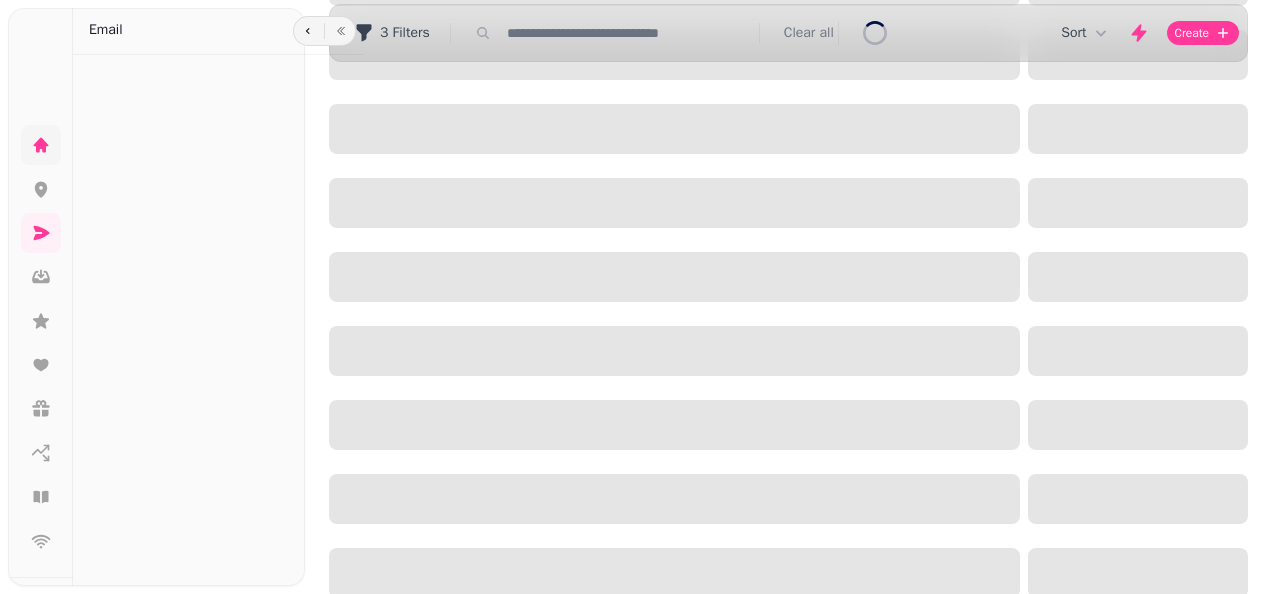 scroll, scrollTop: 0, scrollLeft: 0, axis: both 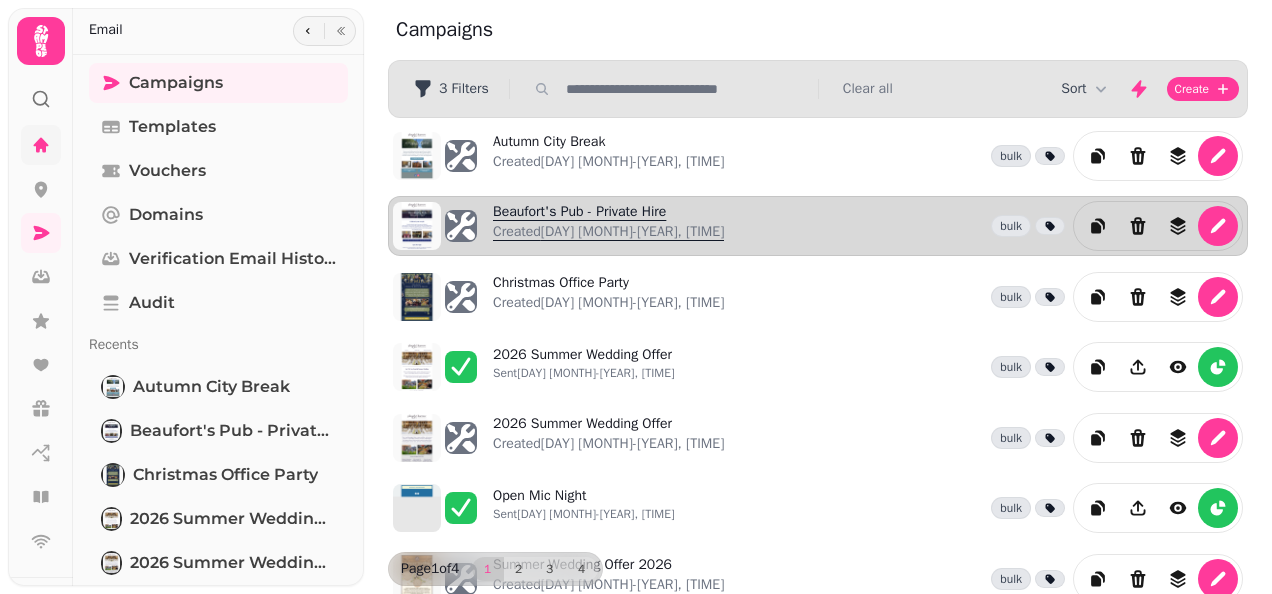click on "Beaufort's Pub - Private Hire Created  [DAY] [MONTH]-[YEAR], [TIME]" at bounding box center [608, 226] 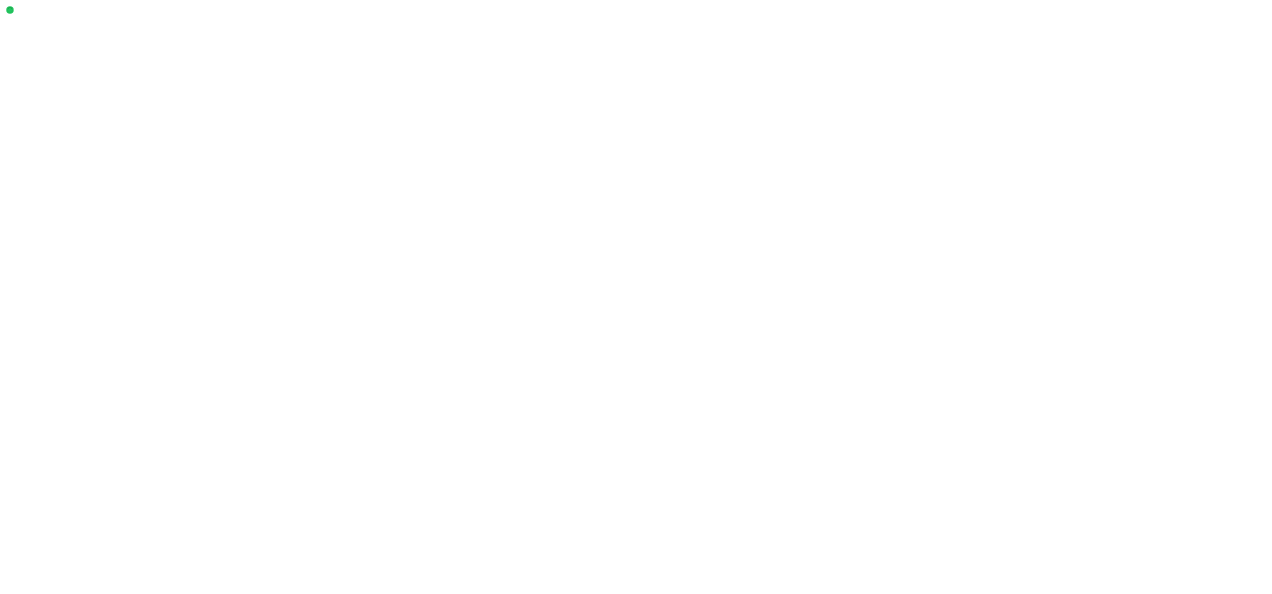 select on "**********" 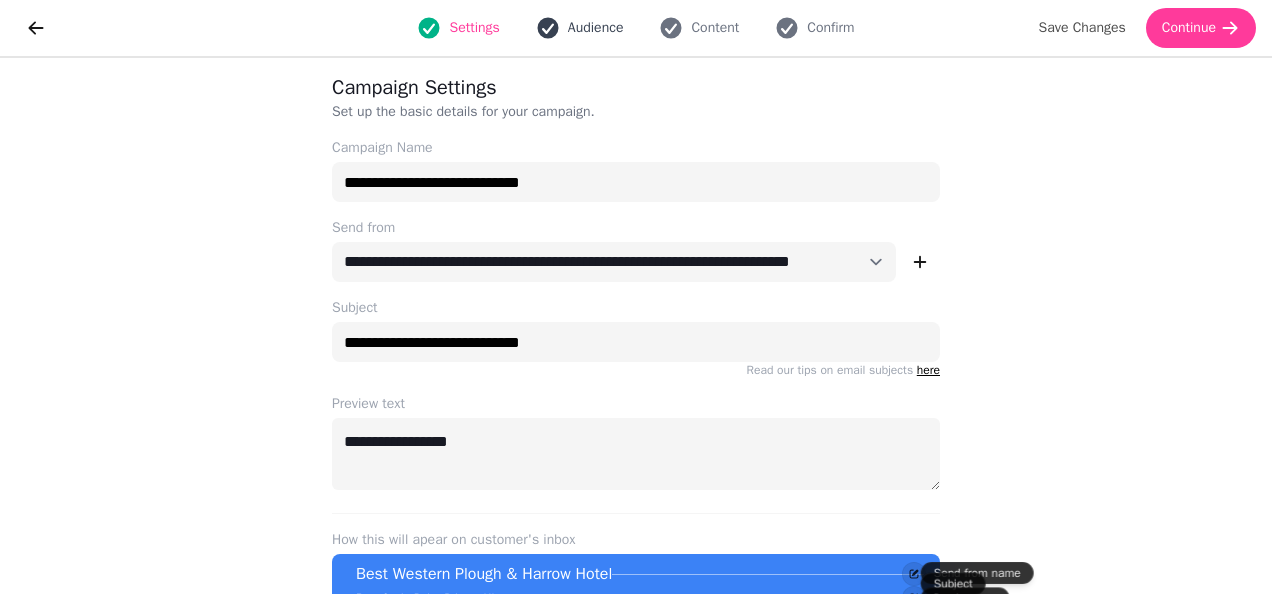 click 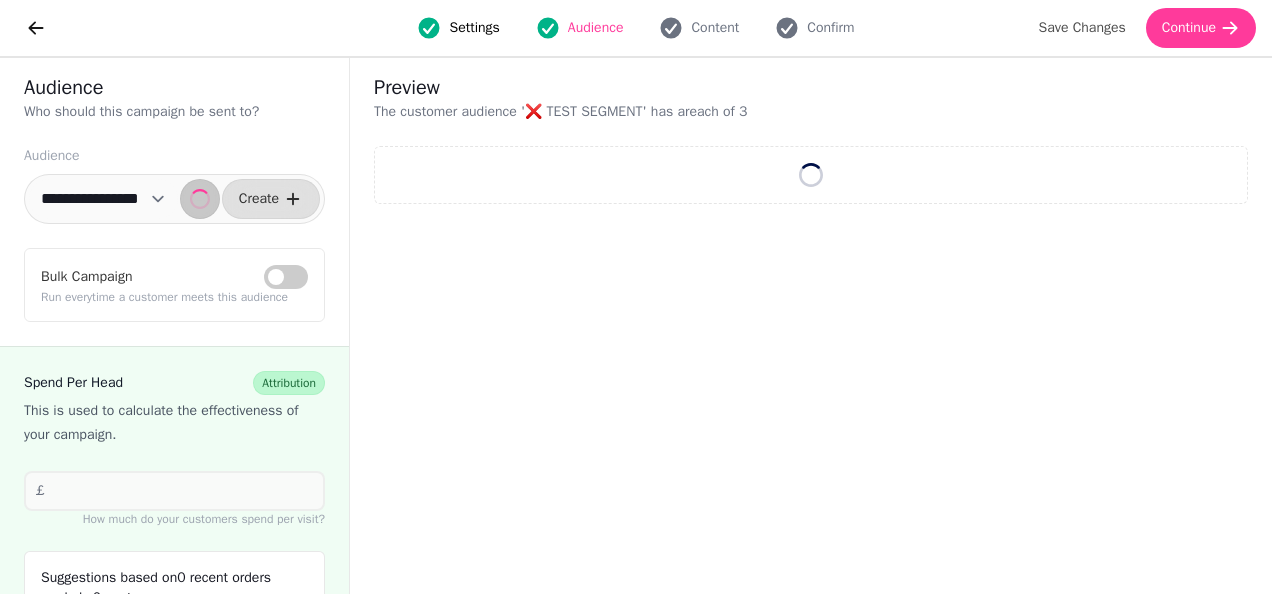 select on "**" 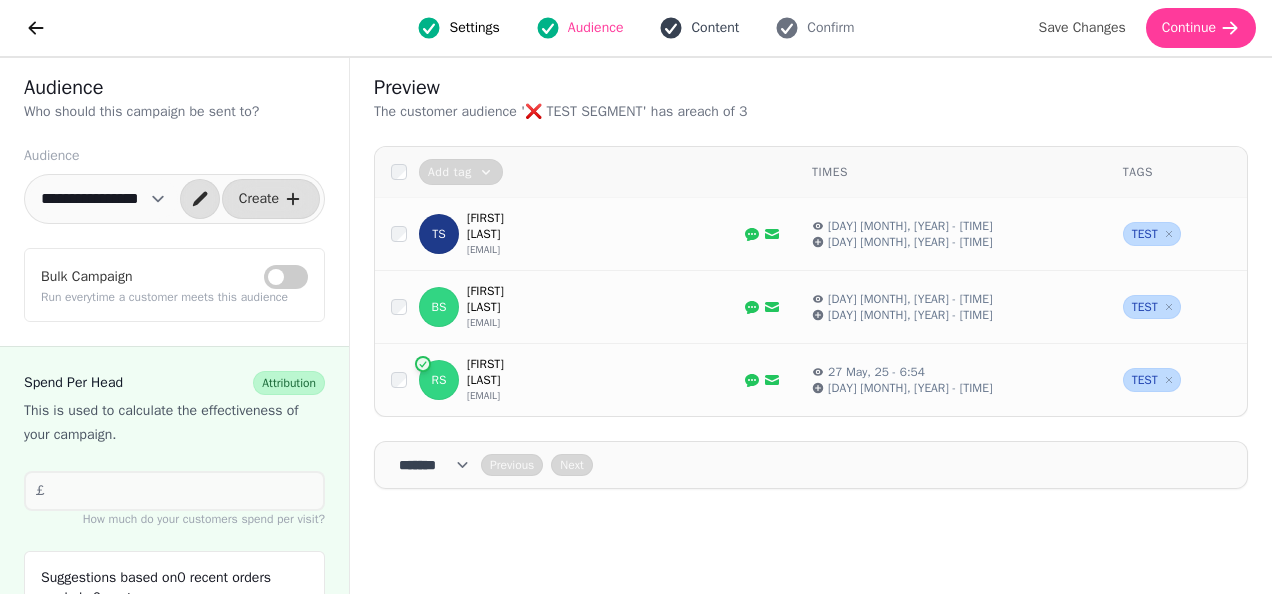 click on "Content" at bounding box center [715, 28] 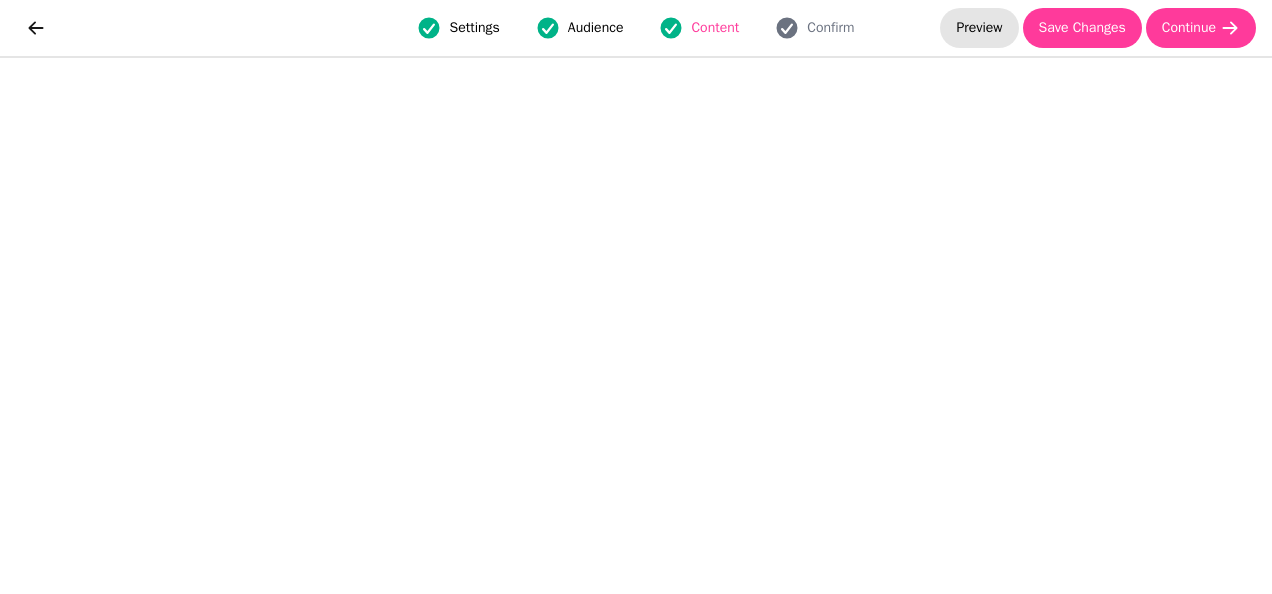 click on "Preview" at bounding box center (979, 28) 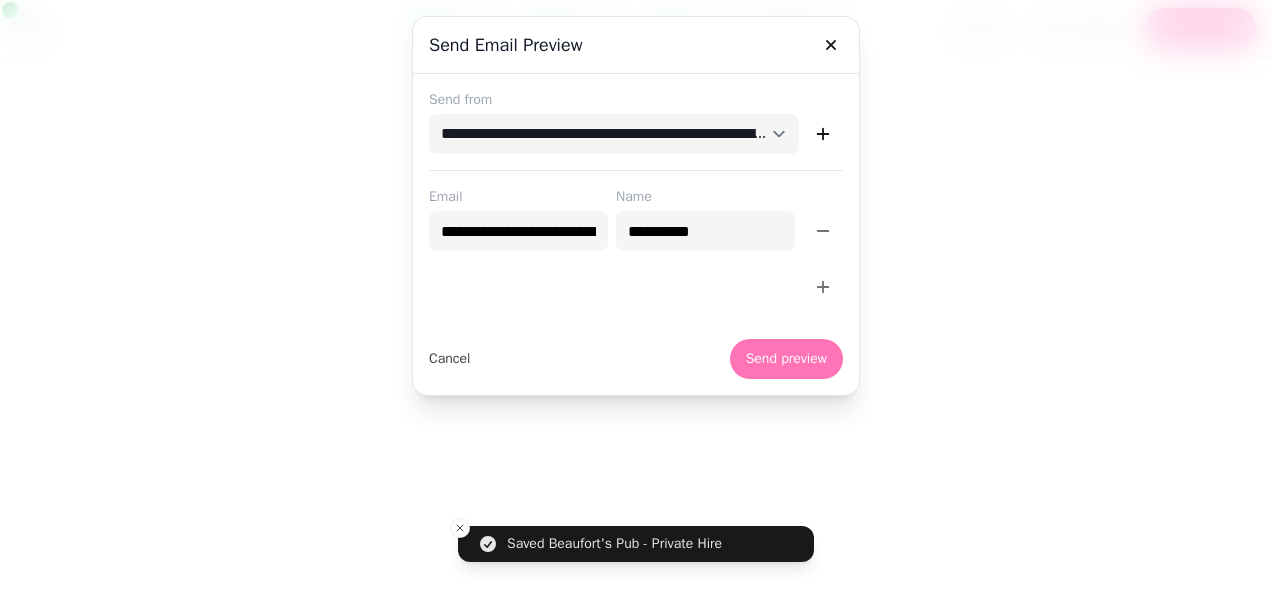 click on "Send preview" at bounding box center [786, 359] 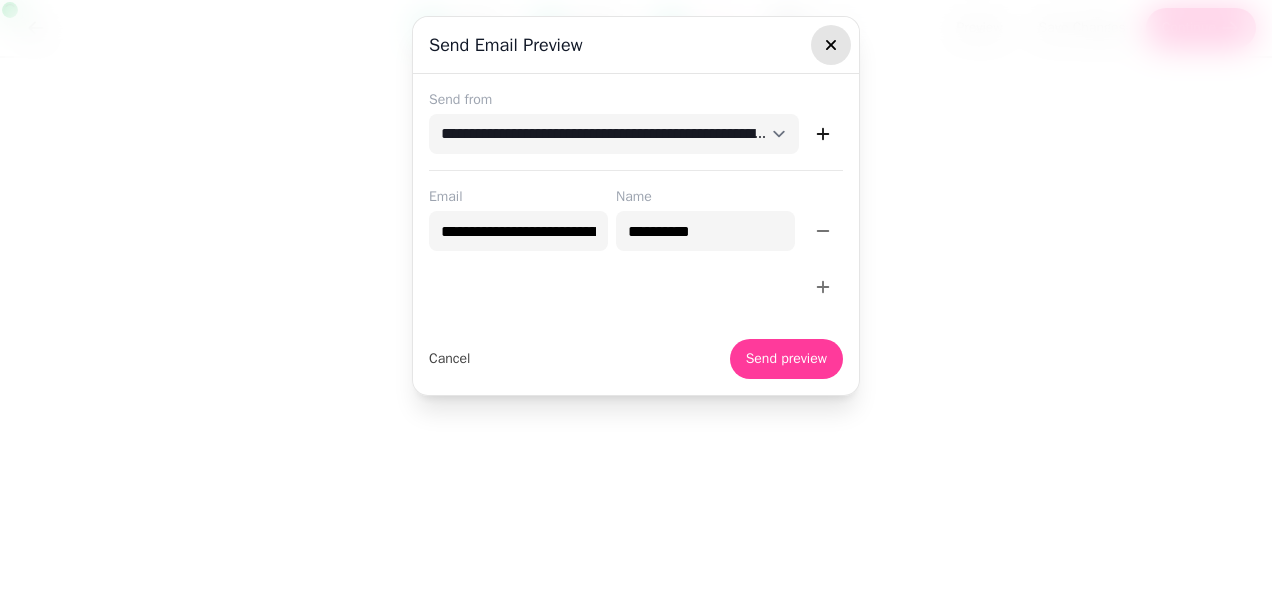 click 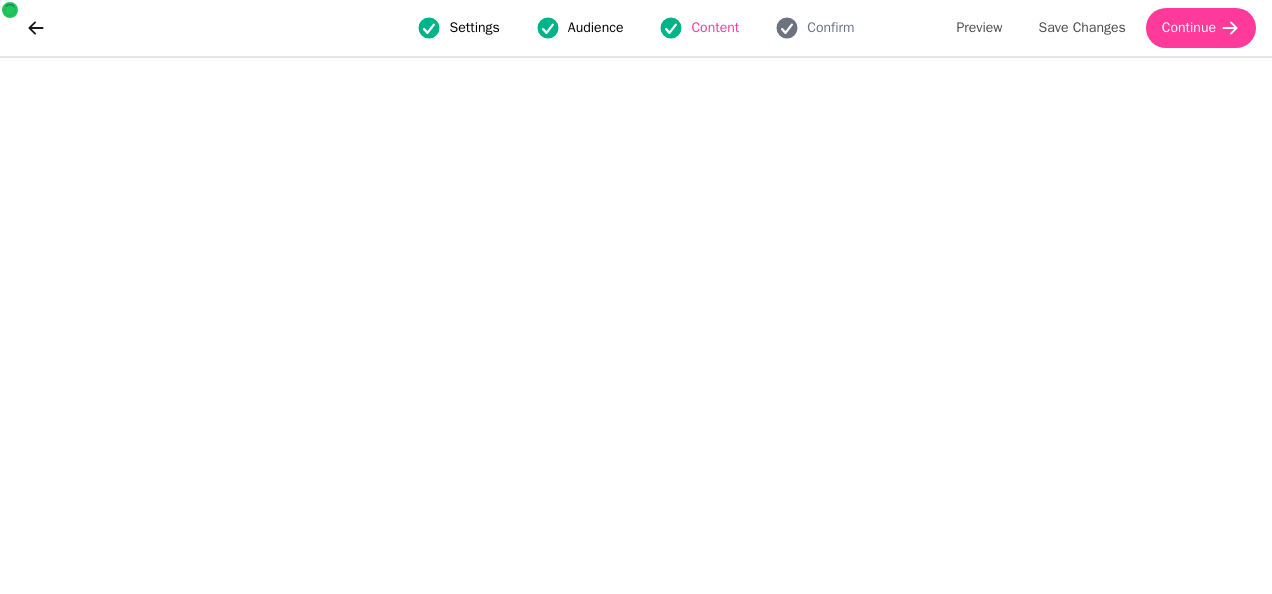 click on "Audience" at bounding box center (596, 28) 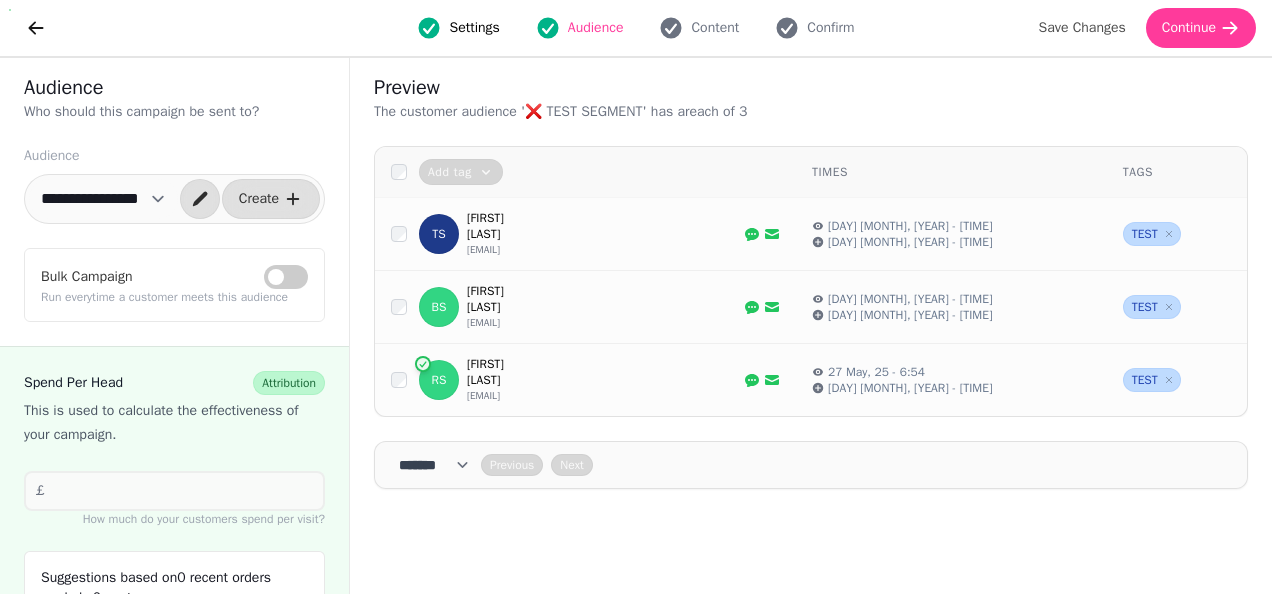 click on "[CREDIT CARD]" at bounding box center (103, 199) 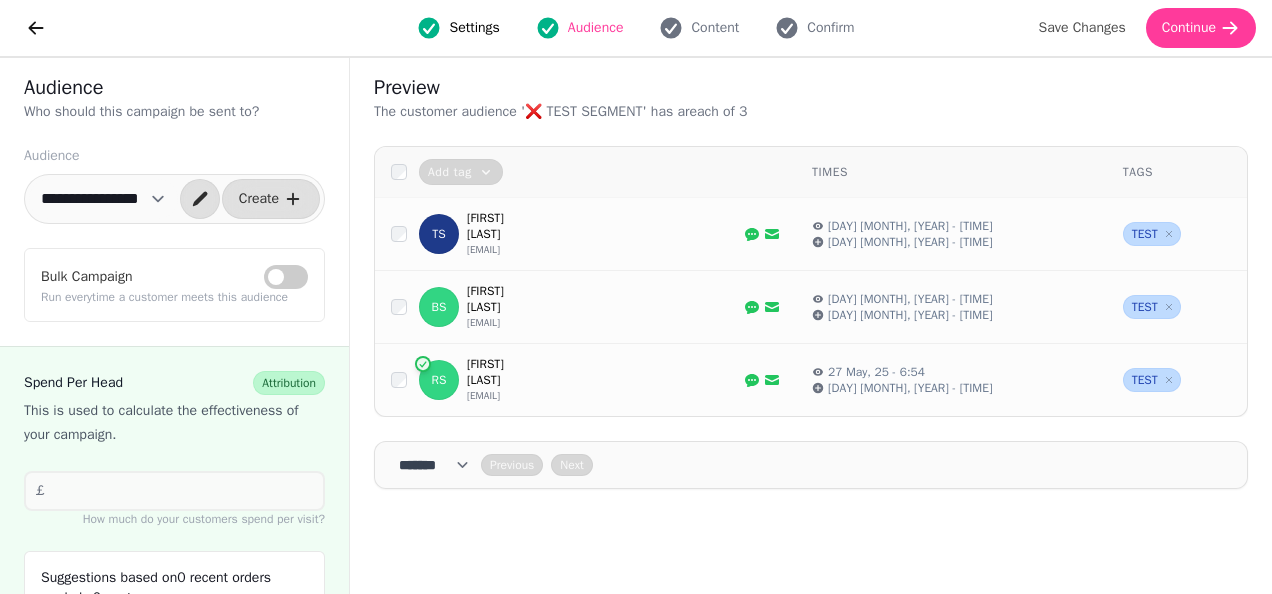 select on "***" 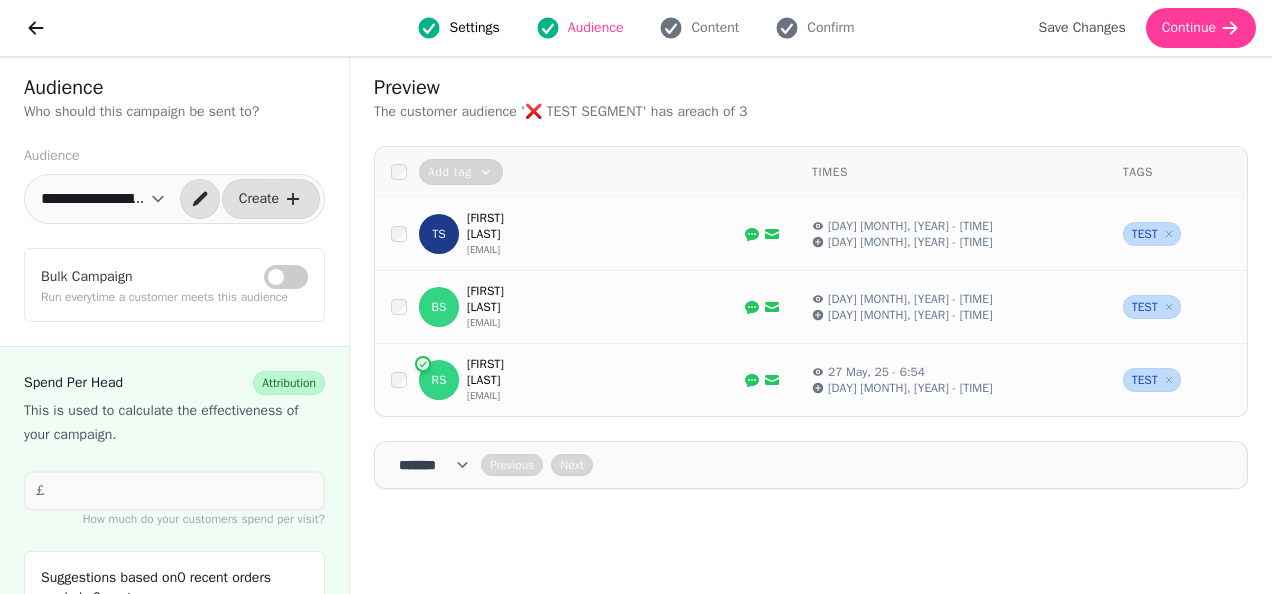 click on "[CREDIT CARD]" at bounding box center [103, 199] 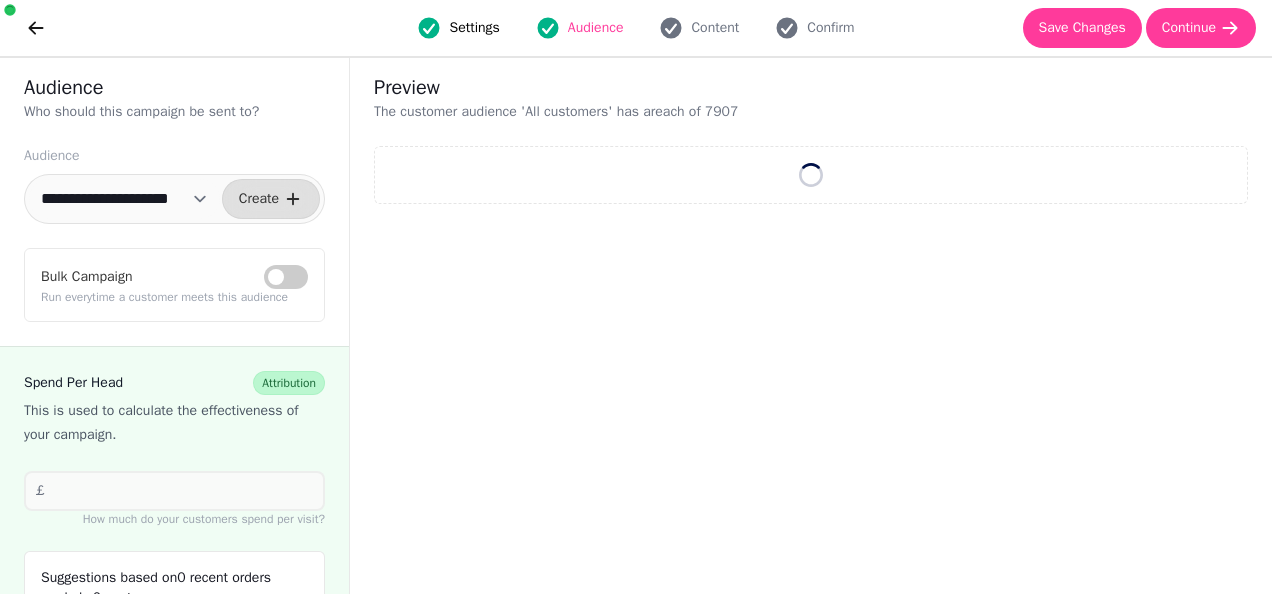 select on "**" 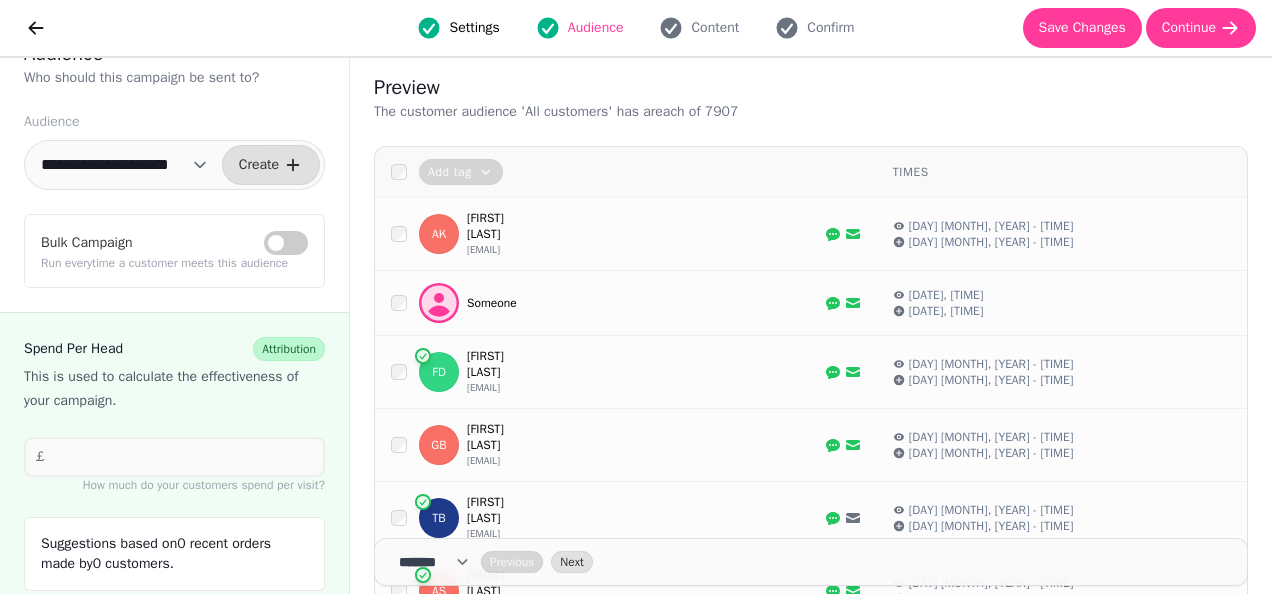 scroll, scrollTop: 52, scrollLeft: 0, axis: vertical 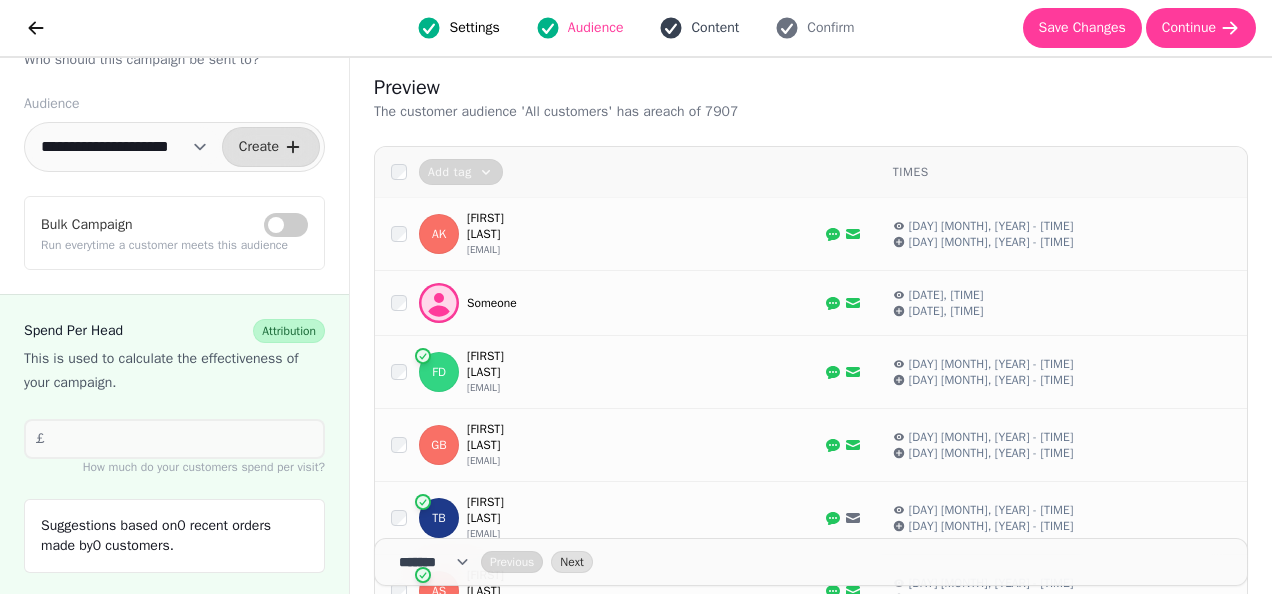 click on "Content" at bounding box center [715, 28] 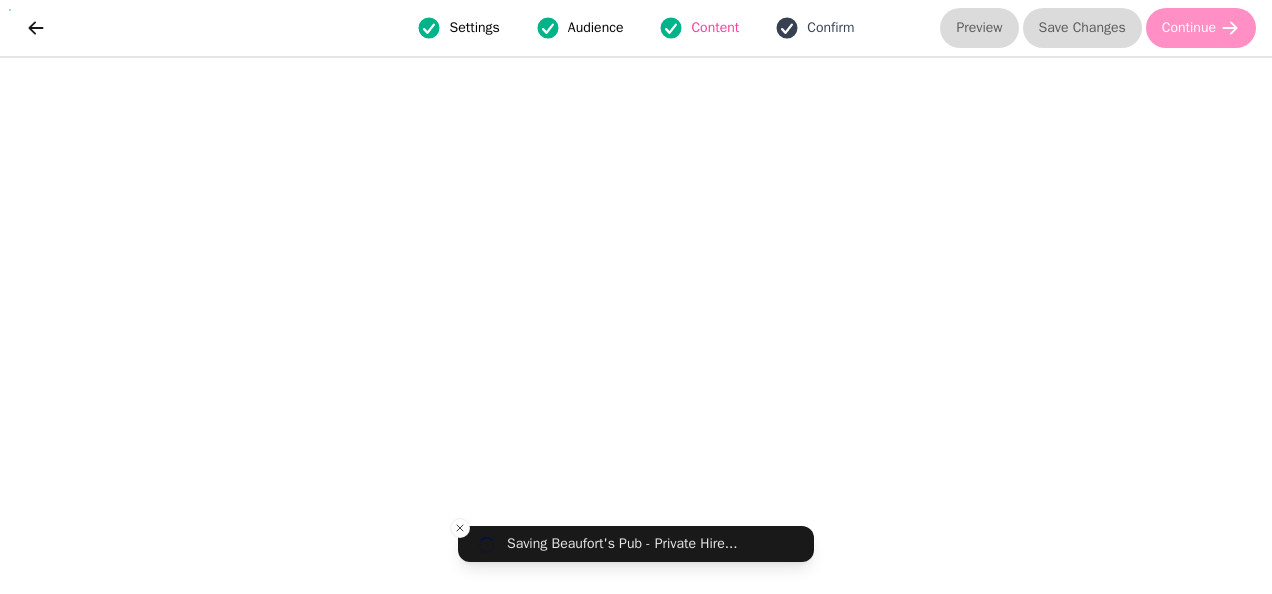click on "Confirm" at bounding box center [814, 28] 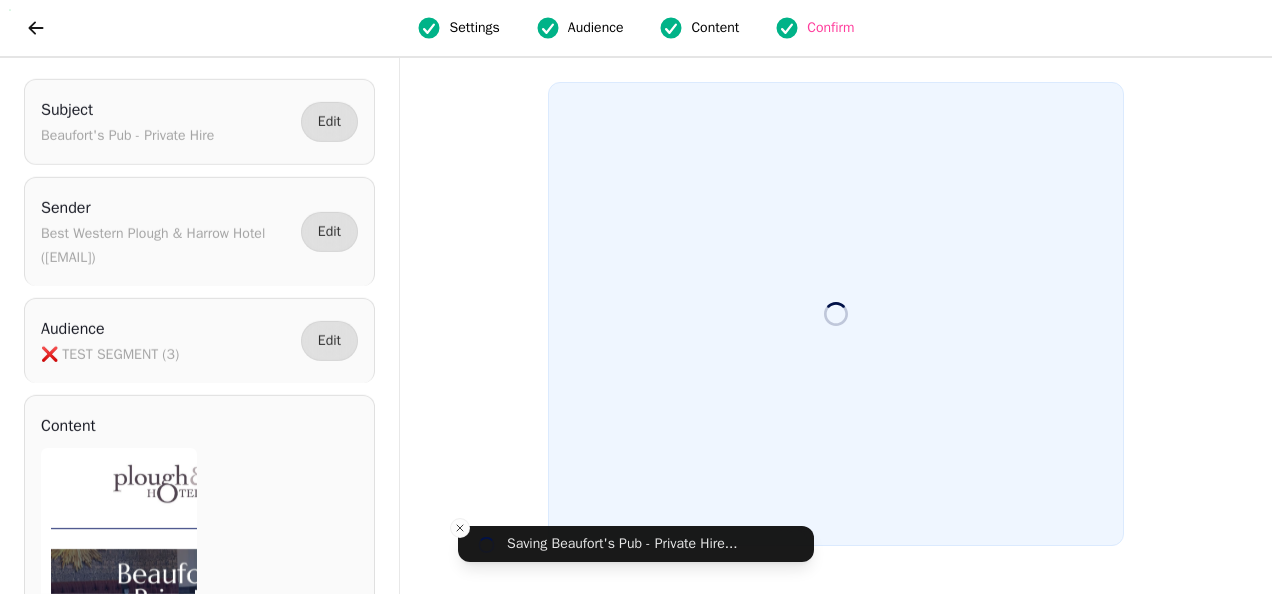 scroll, scrollTop: 0, scrollLeft: 0, axis: both 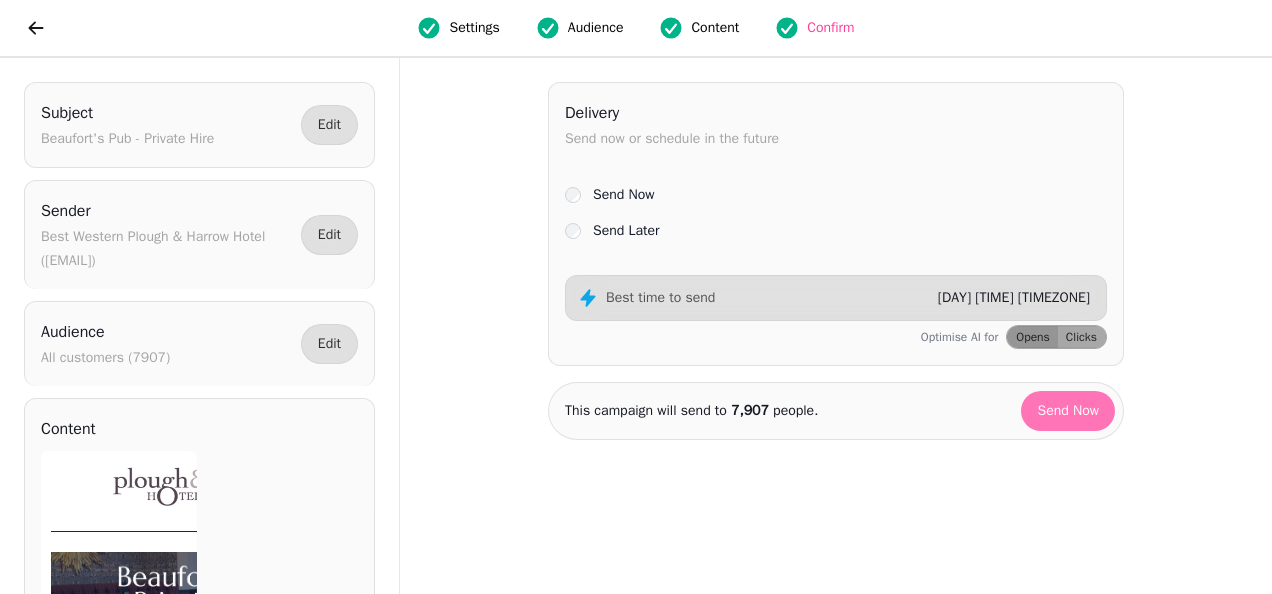 click on "Send Now" at bounding box center [1068, 411] 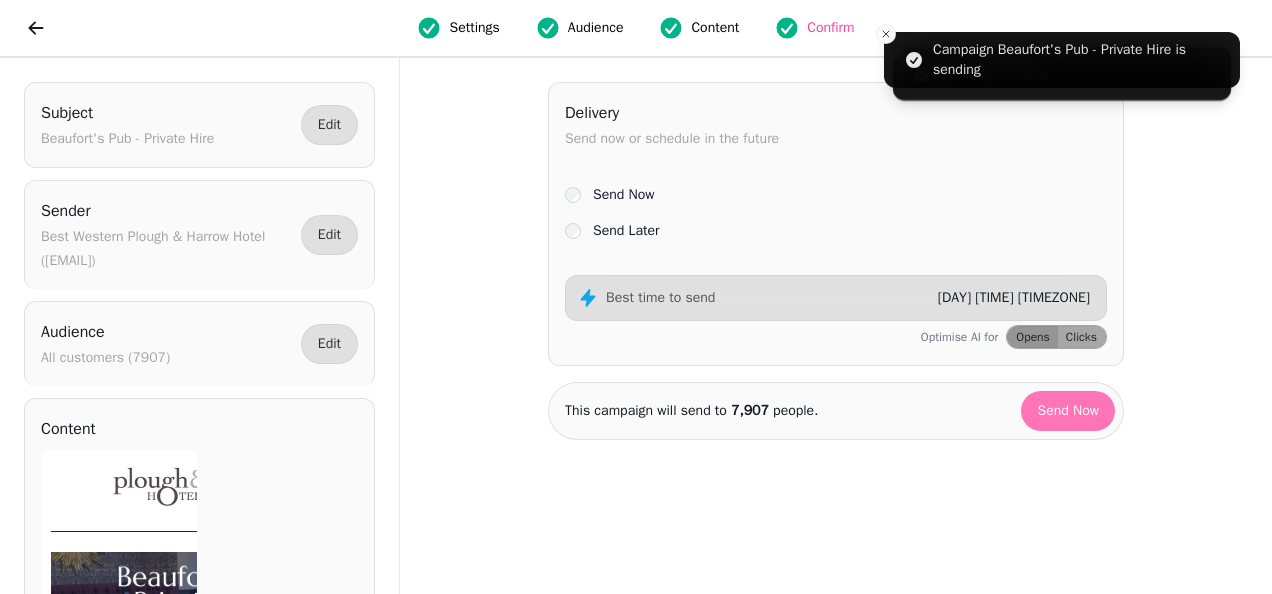 select on "**" 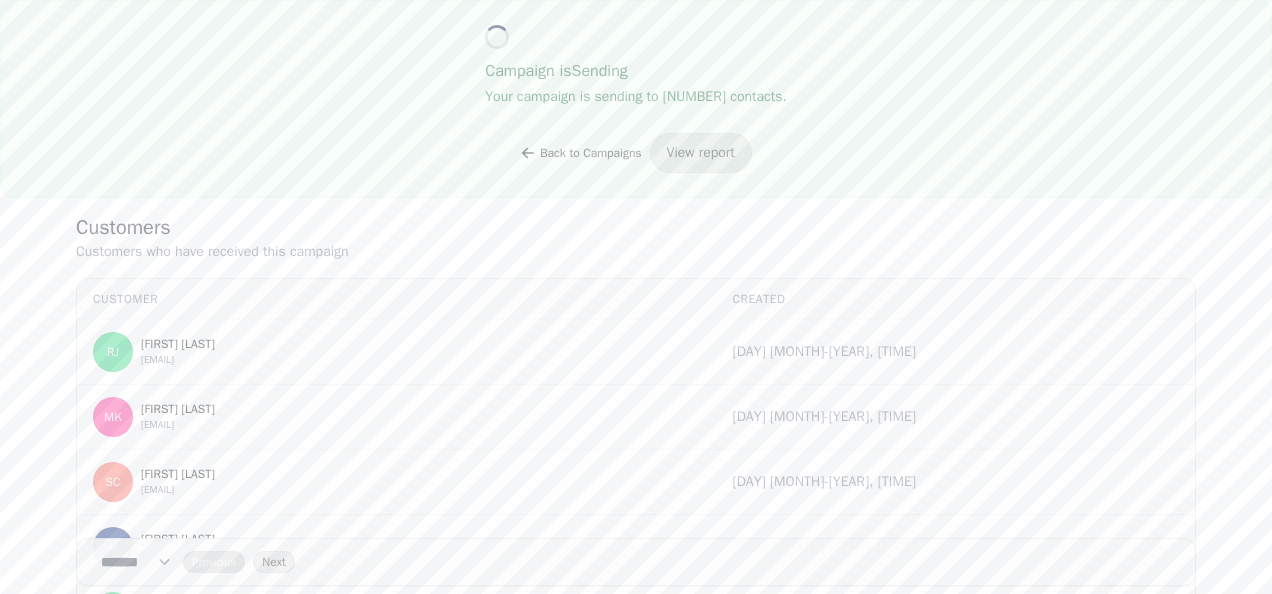 click on "Back to Campaigns" at bounding box center (590, 153) 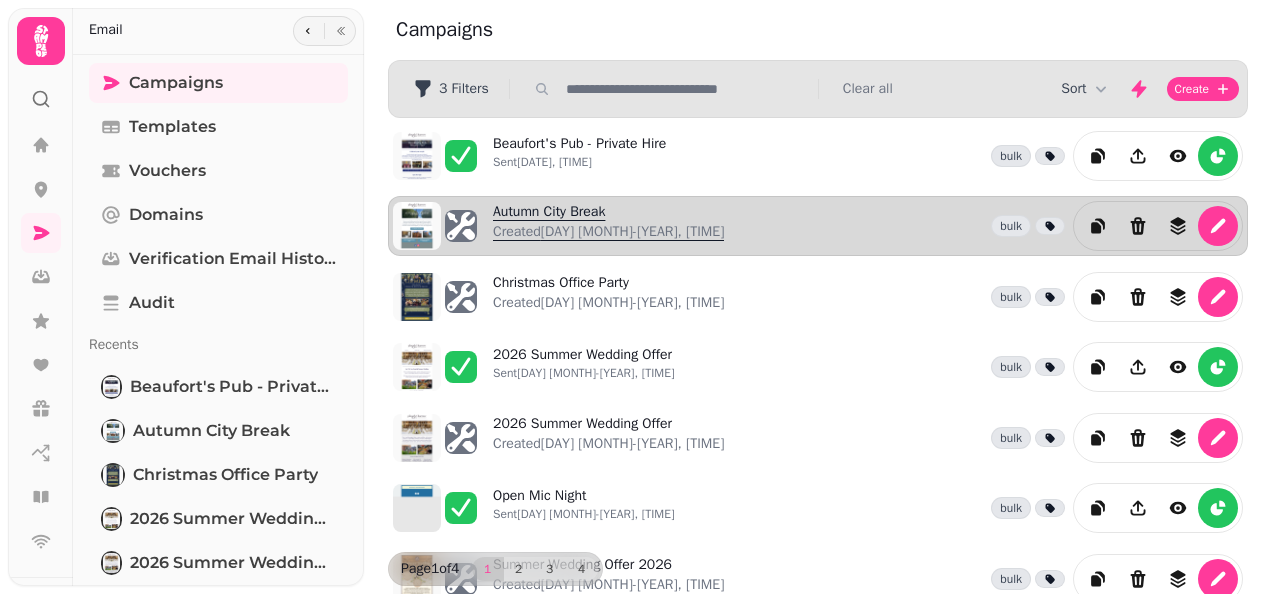 click on "Autumn City Break Created  [DAY] [MONTH]-[YEAR], [TIME]" at bounding box center [608, 226] 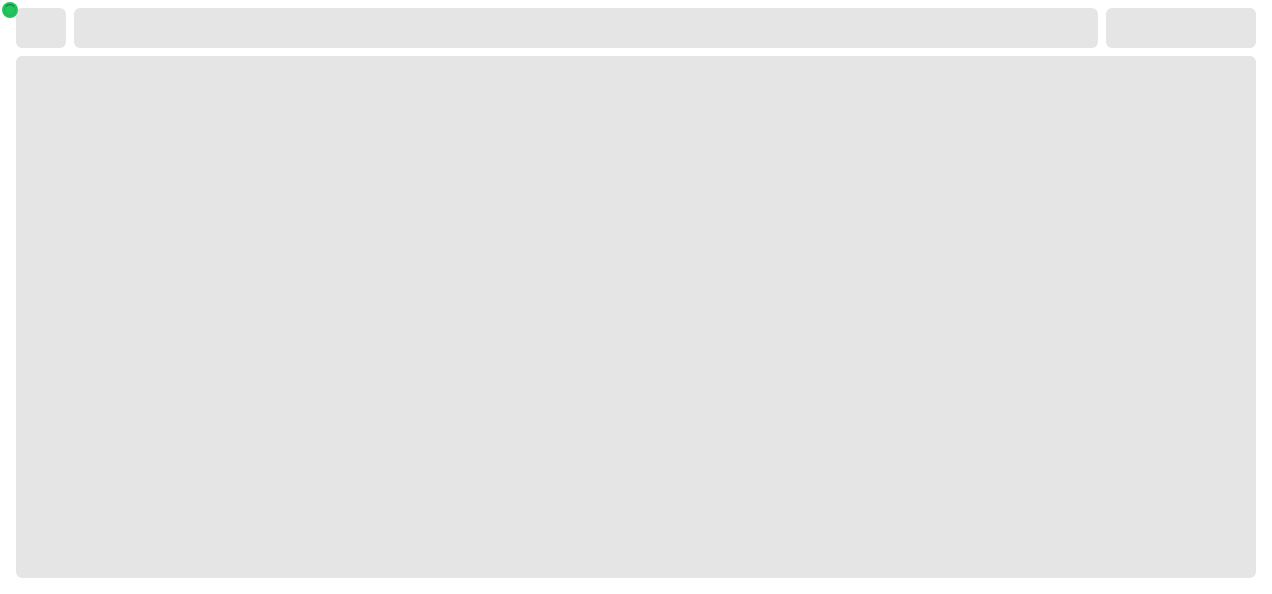 select on "**********" 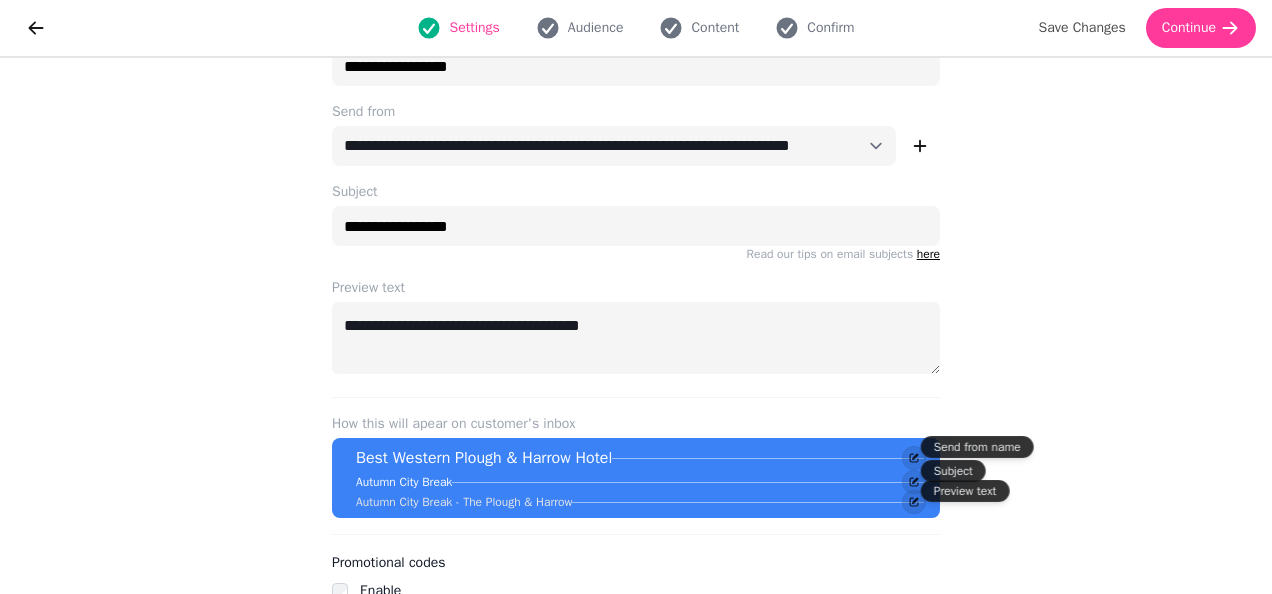 scroll, scrollTop: 130, scrollLeft: 0, axis: vertical 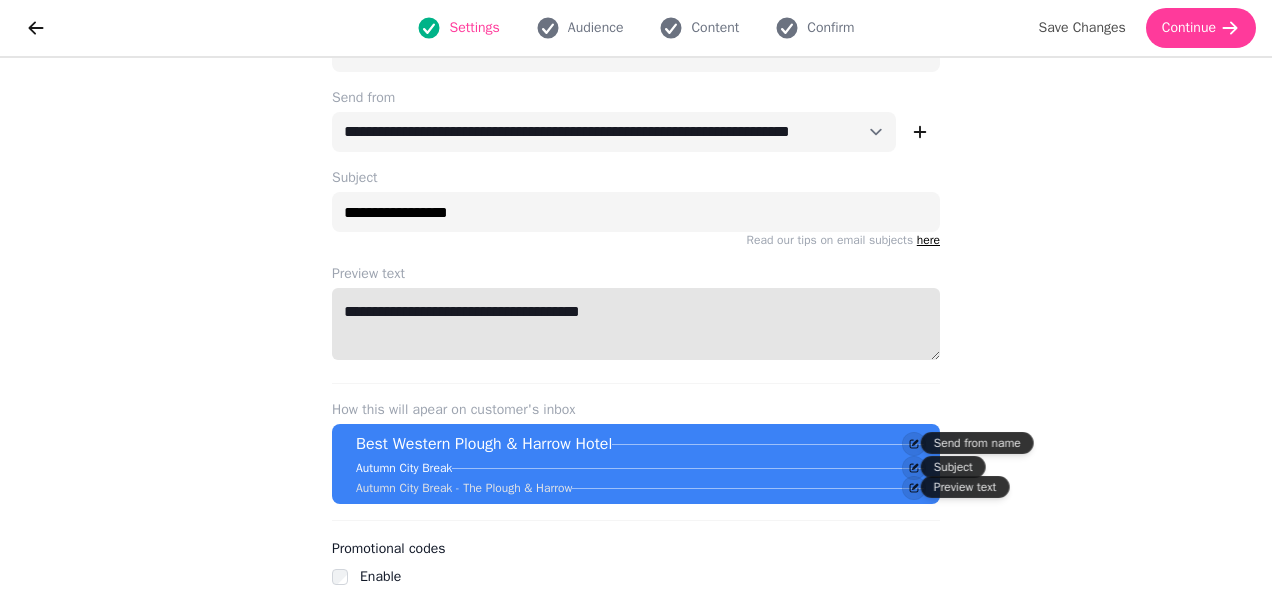 click on "**********" at bounding box center [636, 324] 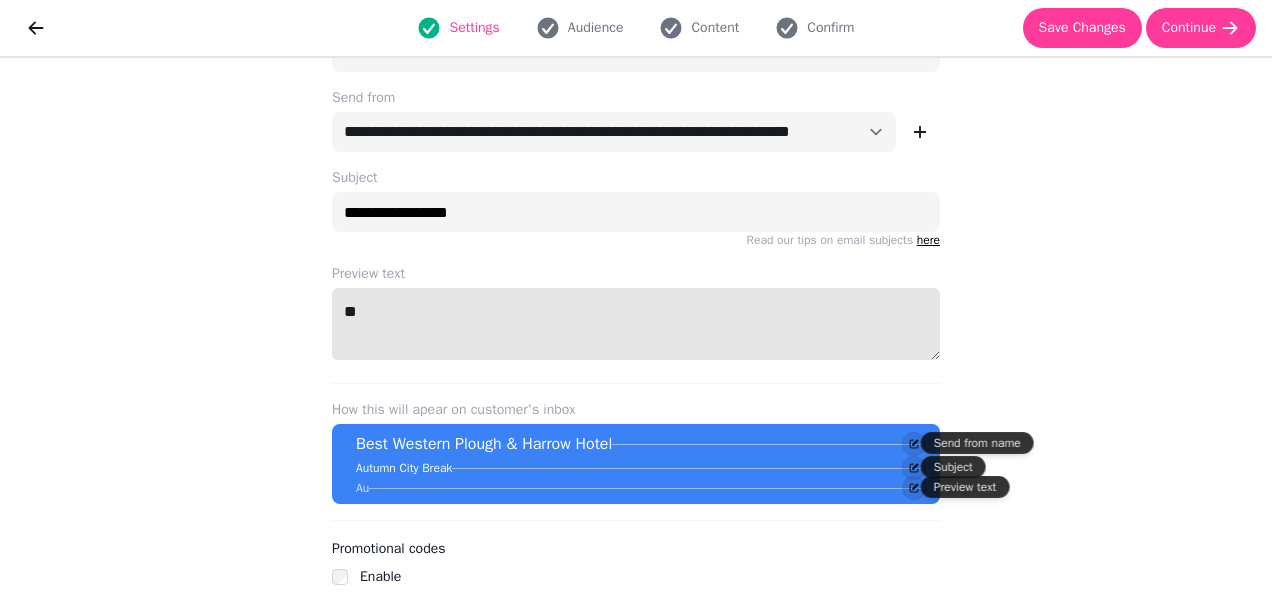 type on "*" 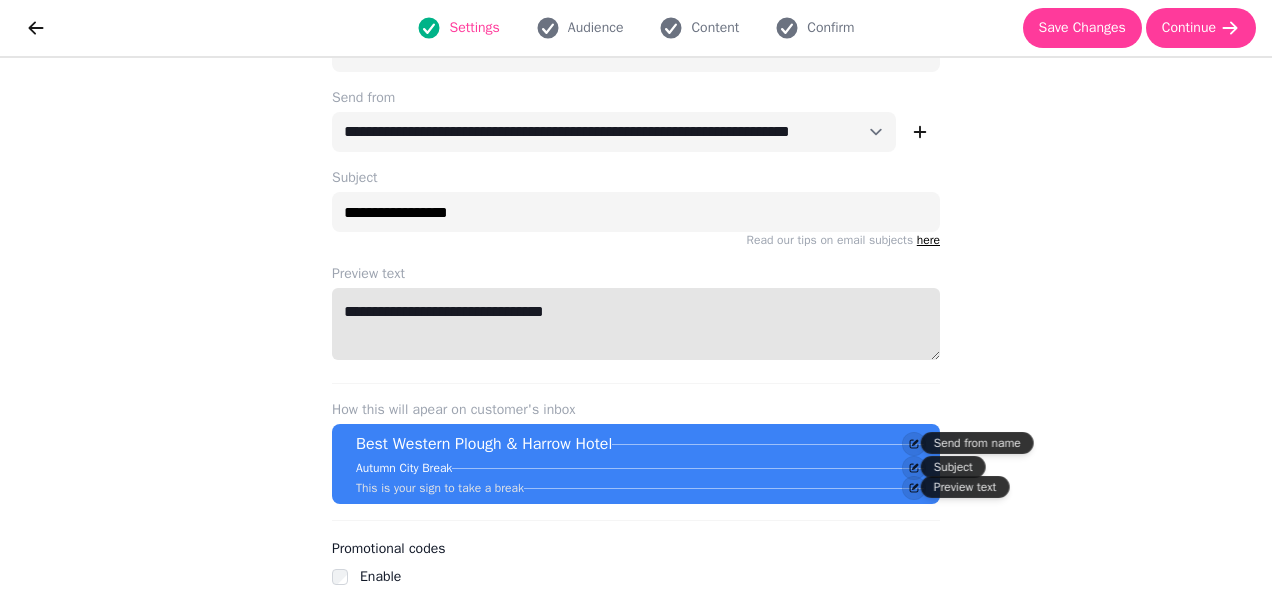 click on "**********" at bounding box center (636, 324) 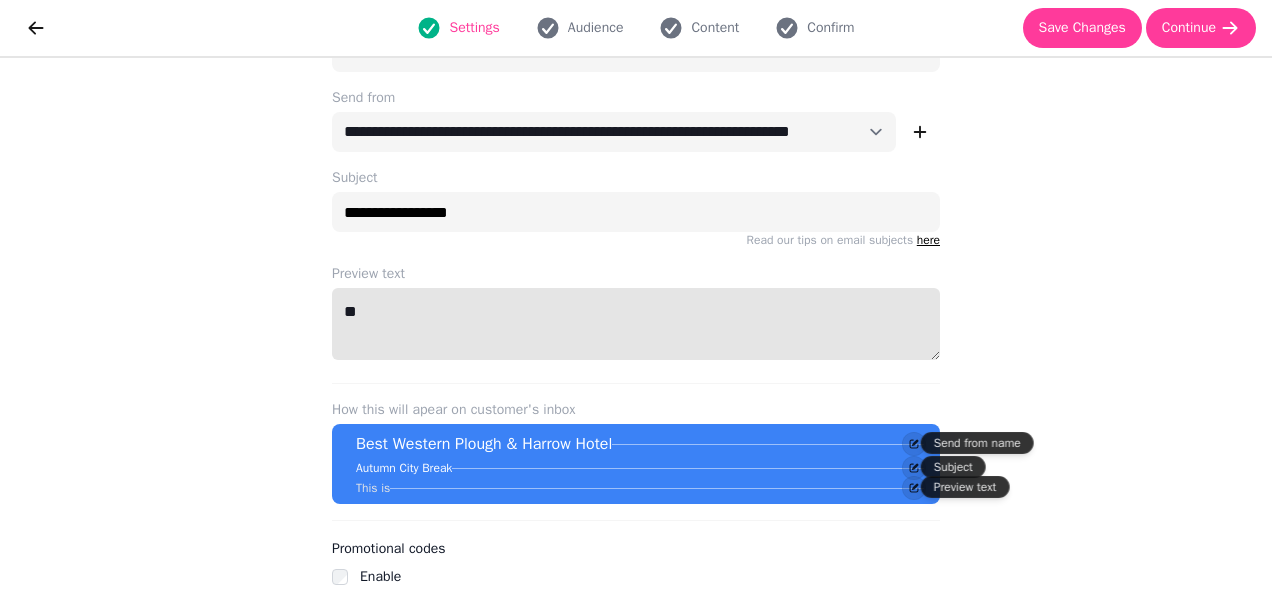 type on "*" 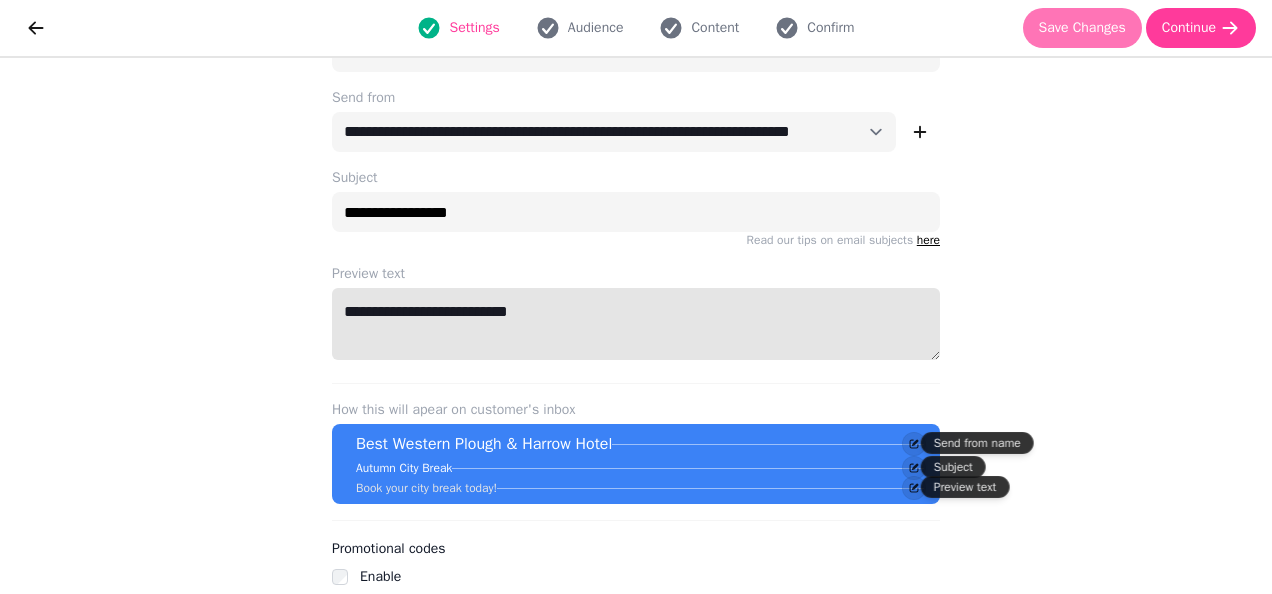 type on "**********" 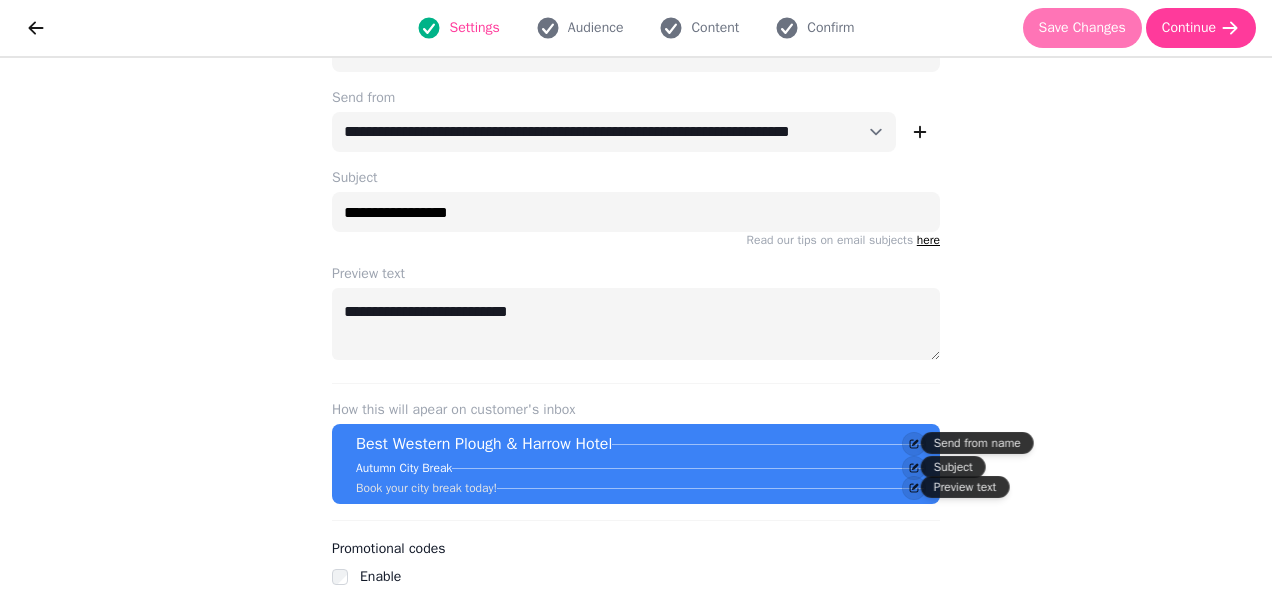 click on "Save Changes" at bounding box center (1082, 28) 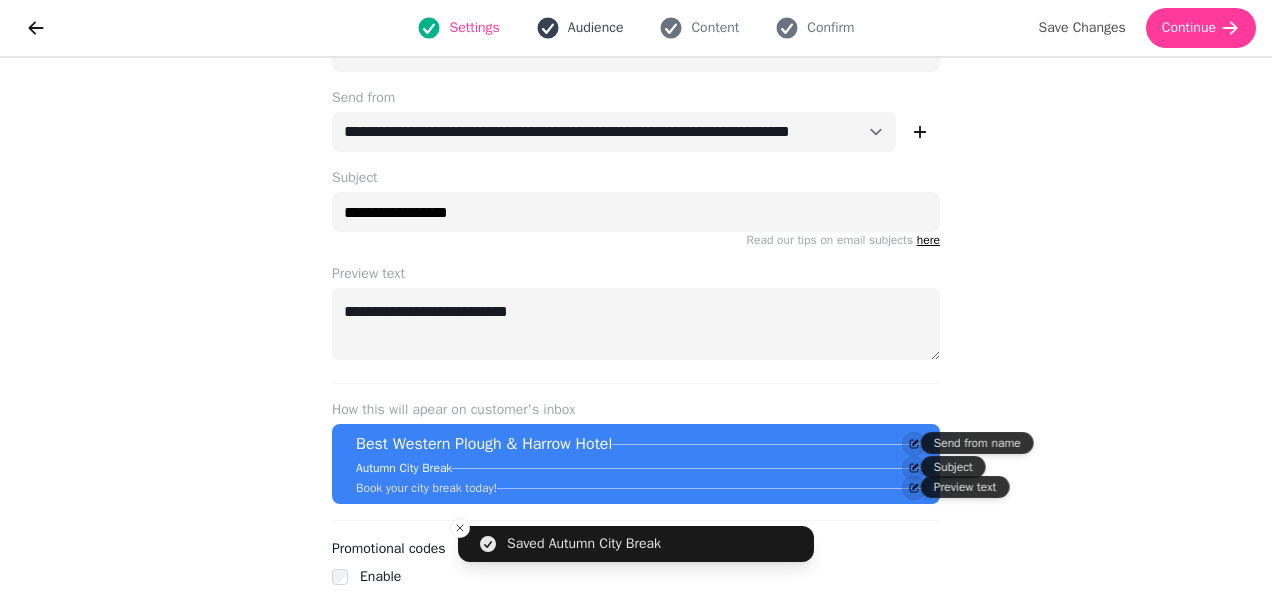 click on "Audience" at bounding box center (596, 28) 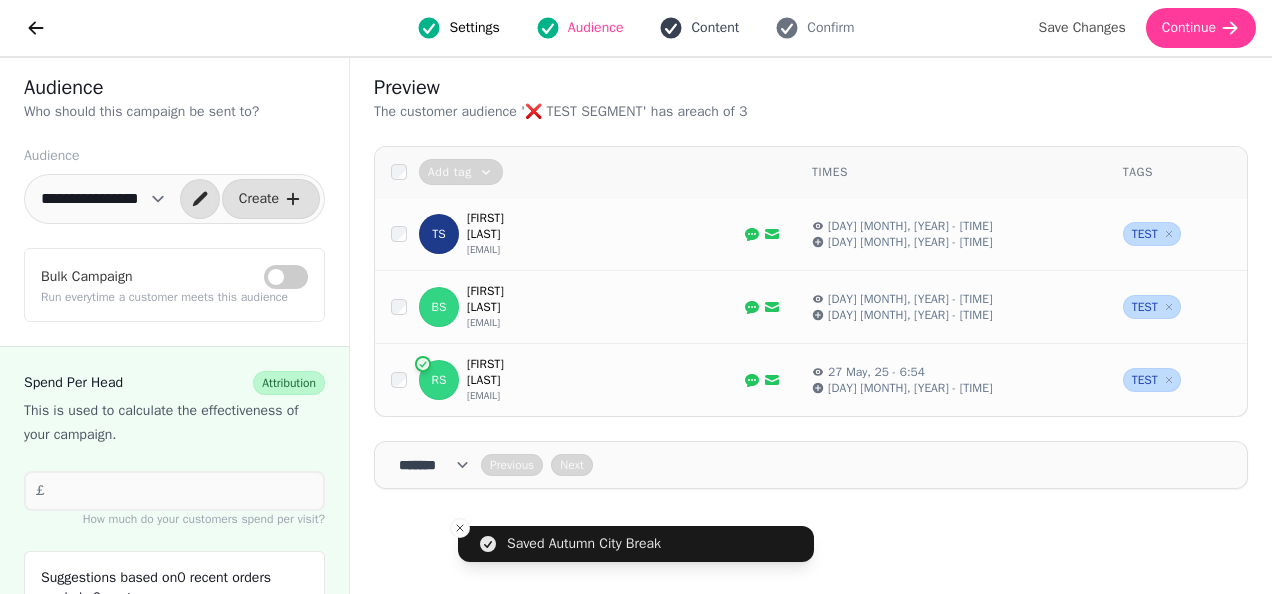click on "Content" at bounding box center [715, 28] 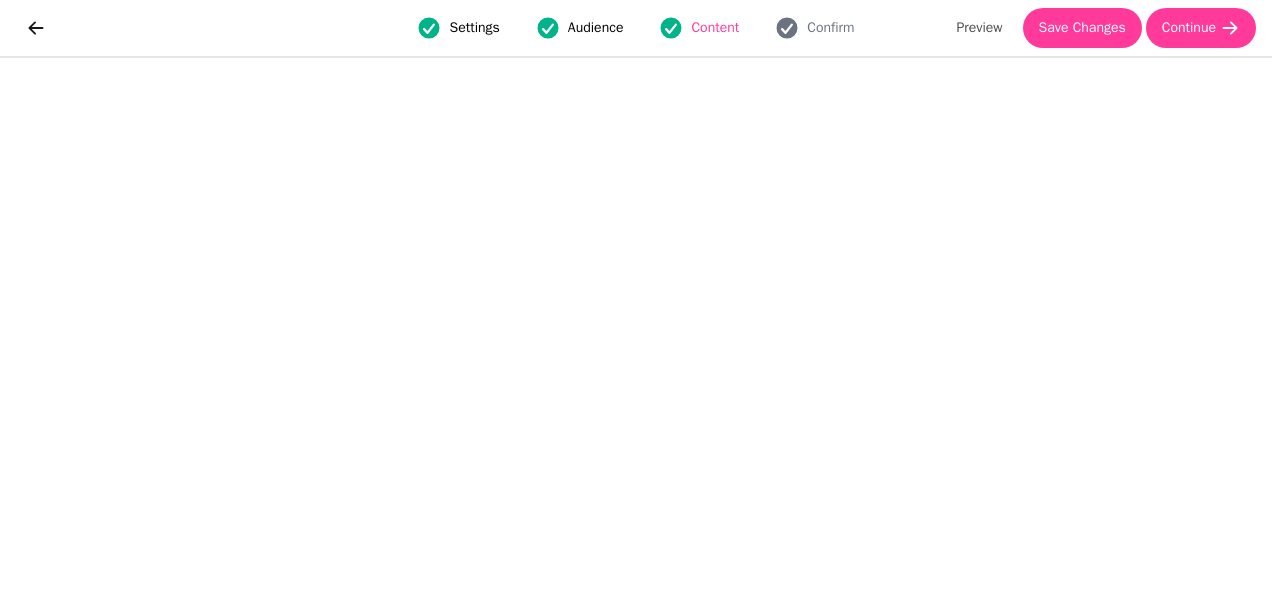 scroll, scrollTop: 48, scrollLeft: 0, axis: vertical 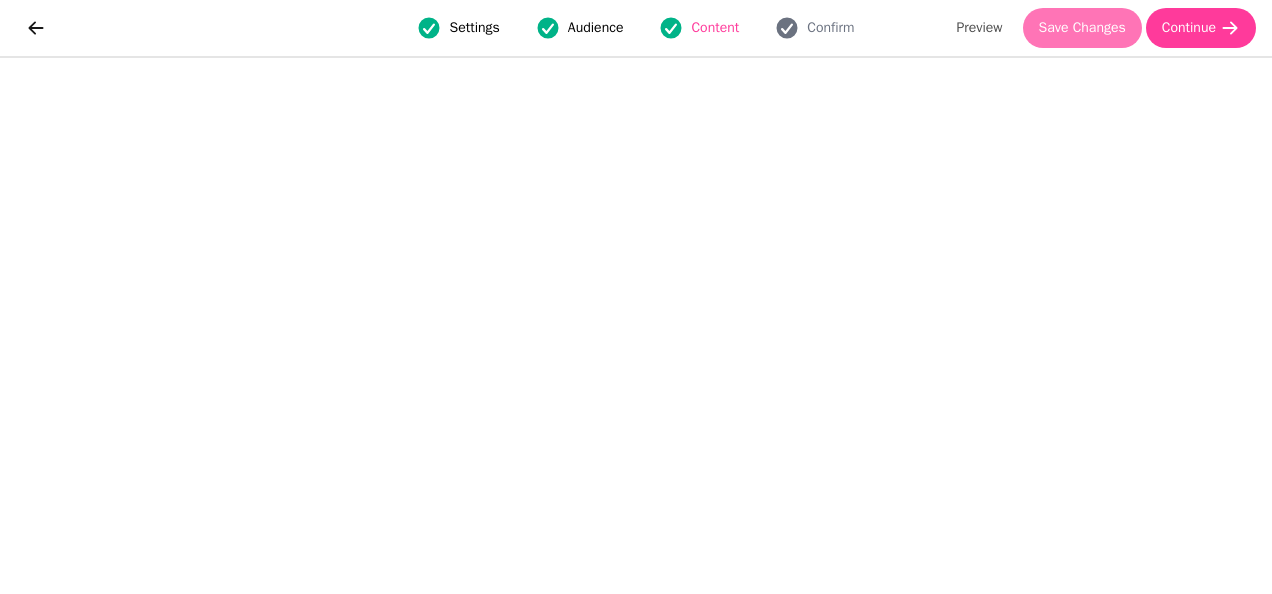 click on "Save Changes" at bounding box center [1082, 28] 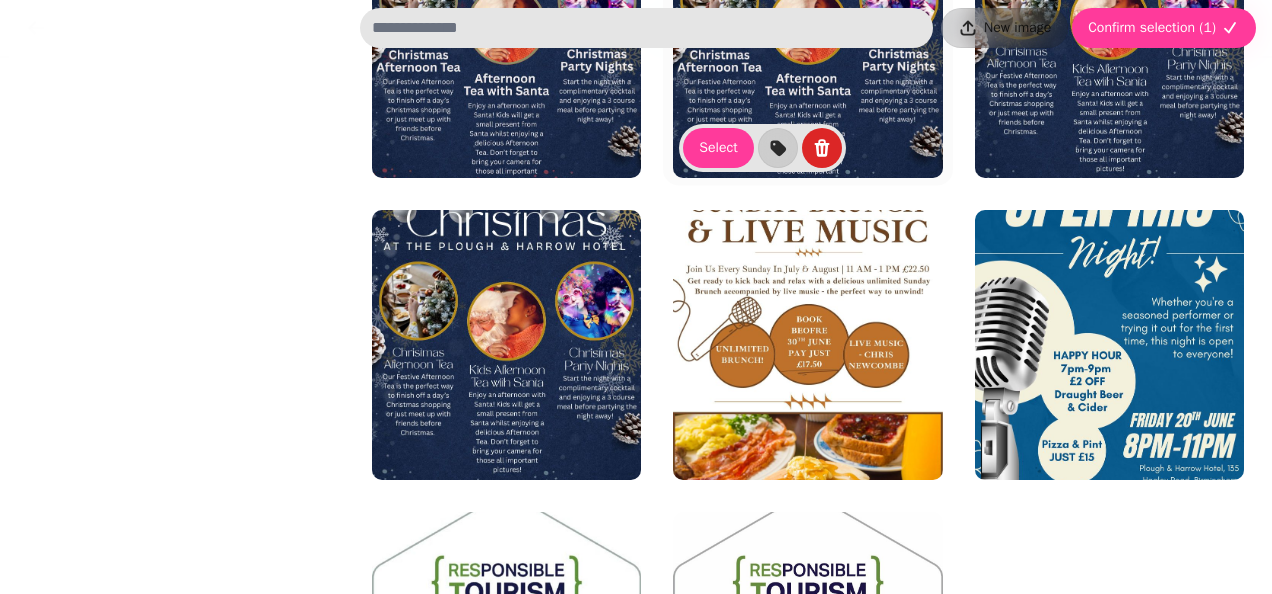 scroll, scrollTop: 4634, scrollLeft: 0, axis: vertical 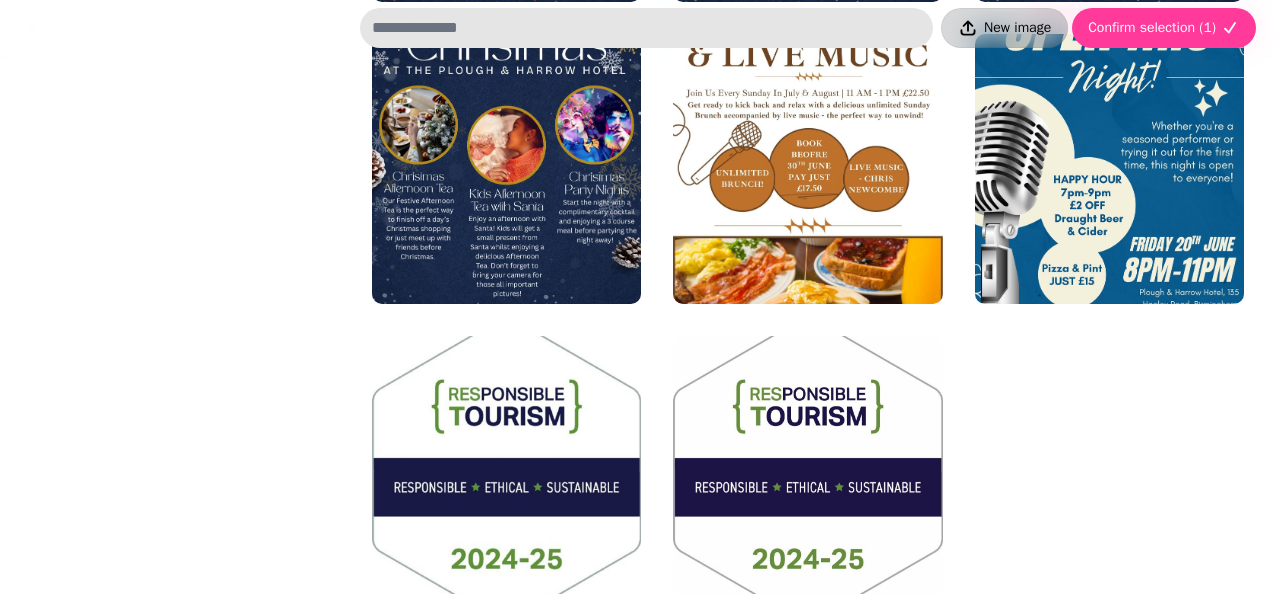 click on "New image" at bounding box center (1017, 28) 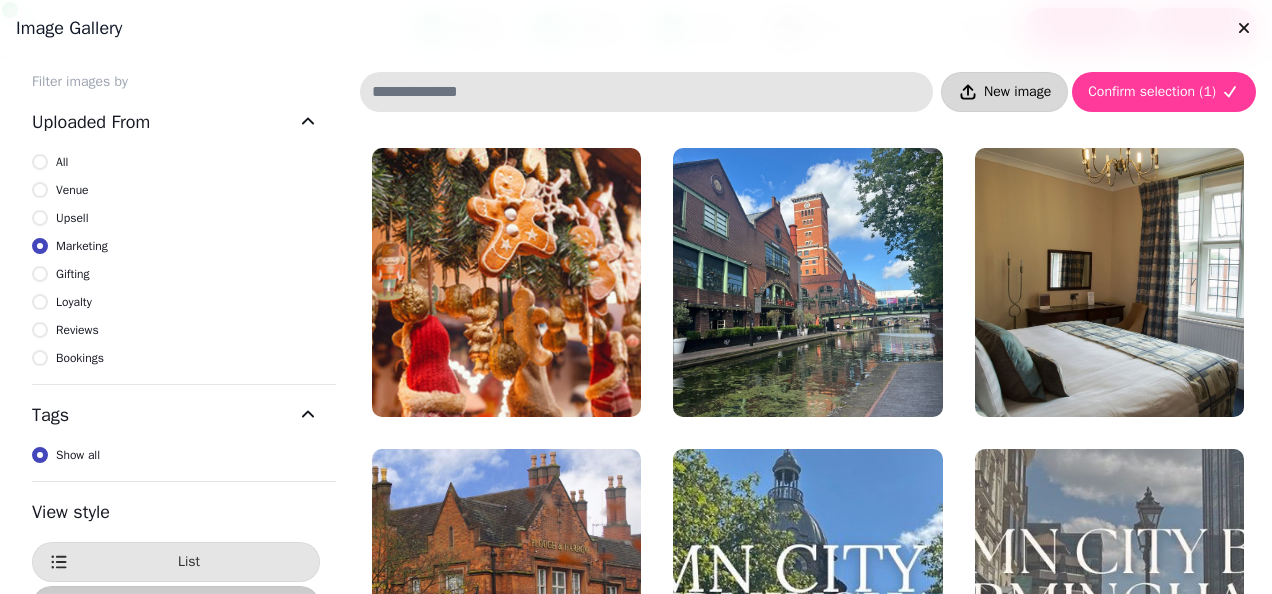 click on "New image" at bounding box center [1017, 92] 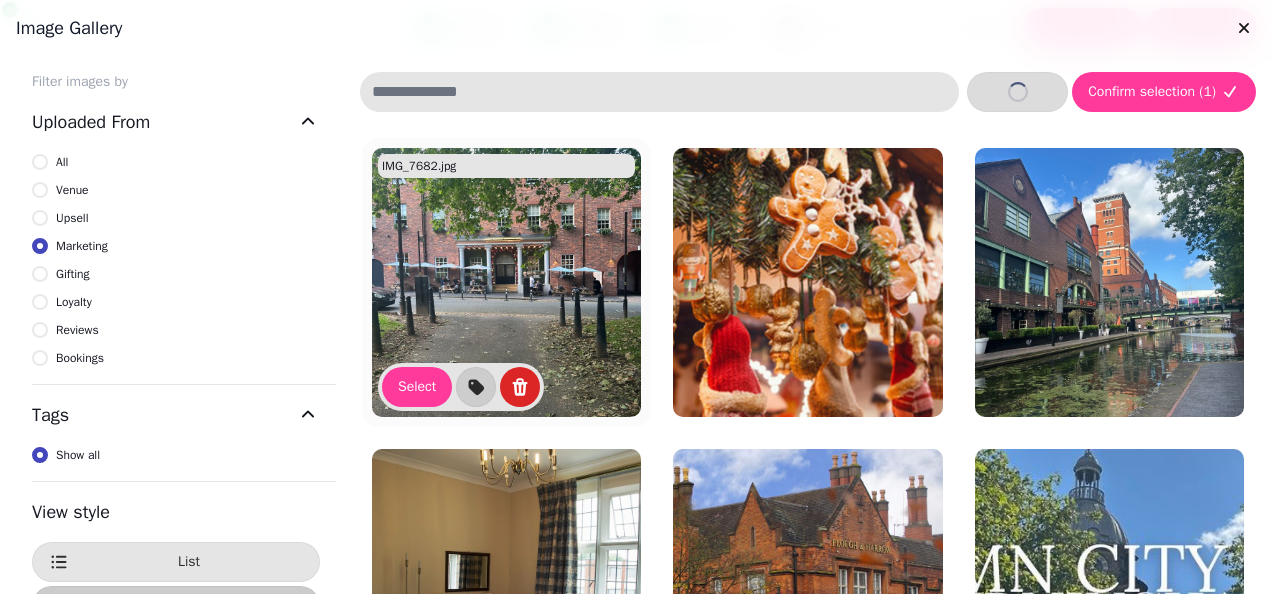 click at bounding box center [506, 282] 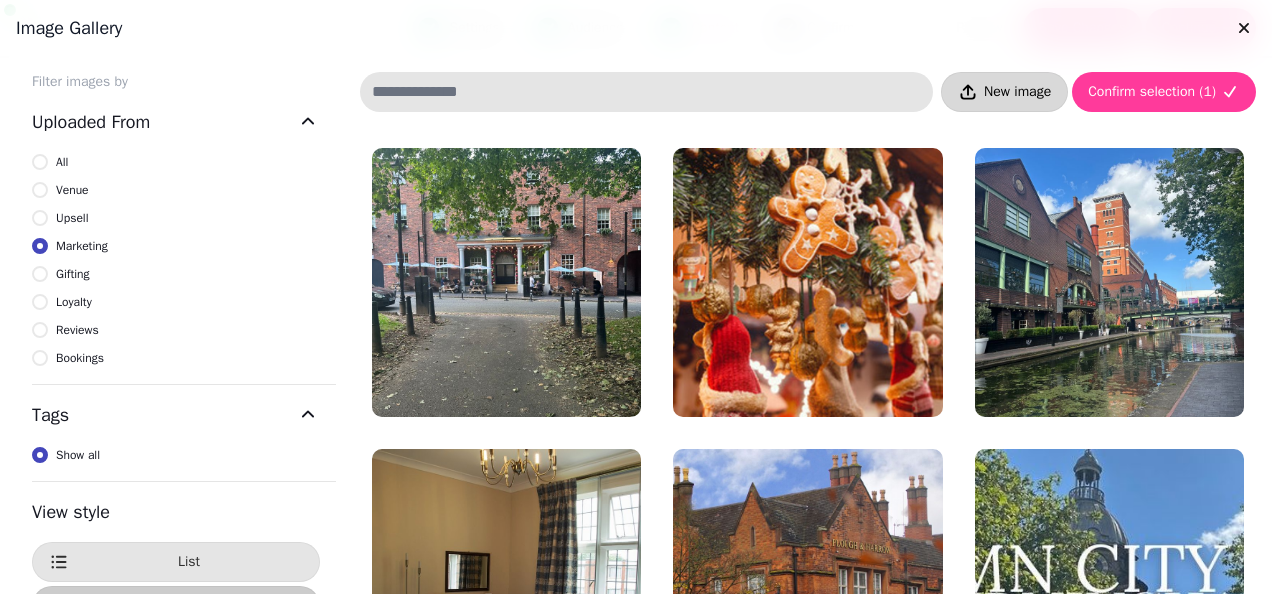 click on "New image" at bounding box center (1004, 92) 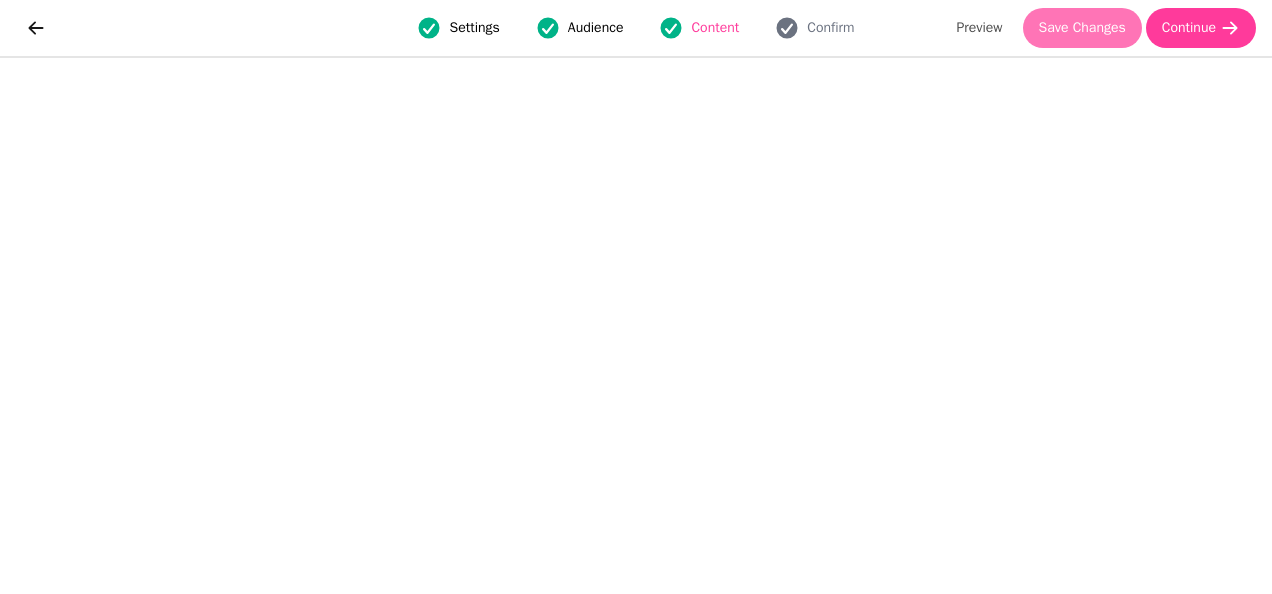 click on "Save Changes" at bounding box center [1082, 28] 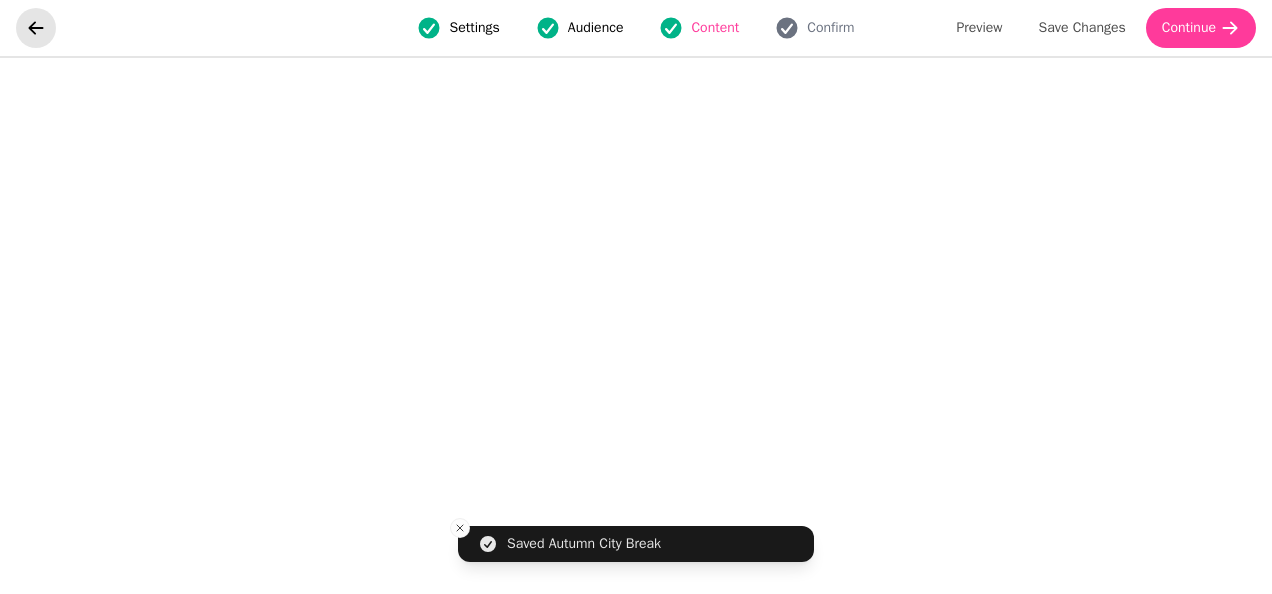 click 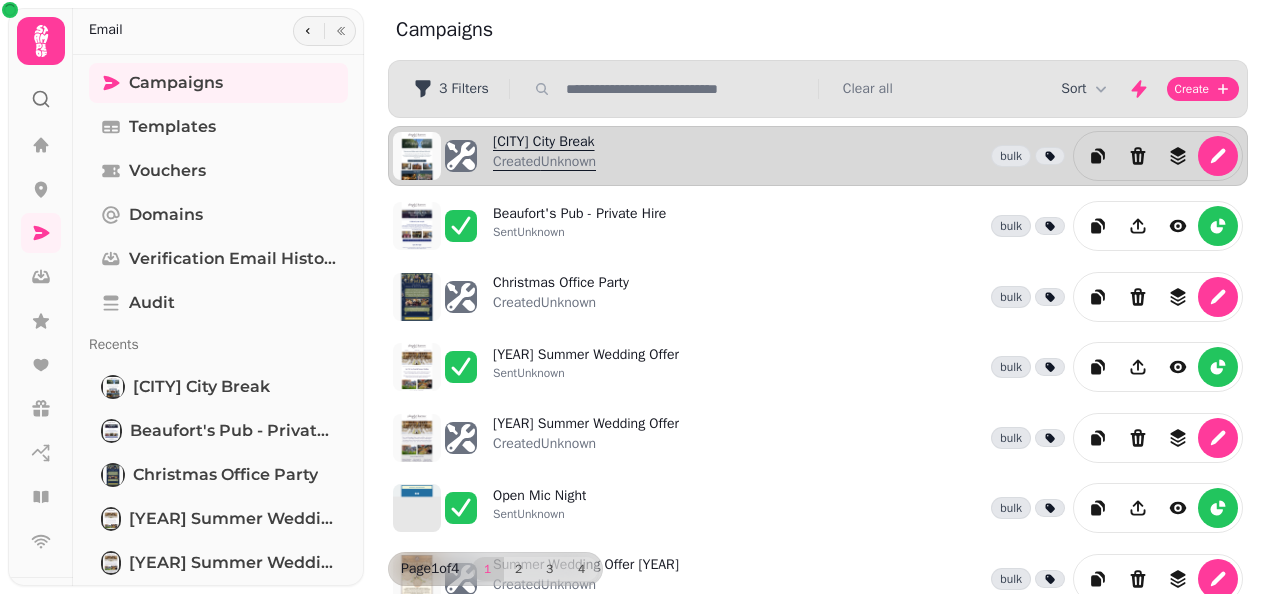 click on "Autumn City Break Created  Unknown" at bounding box center [544, 156] 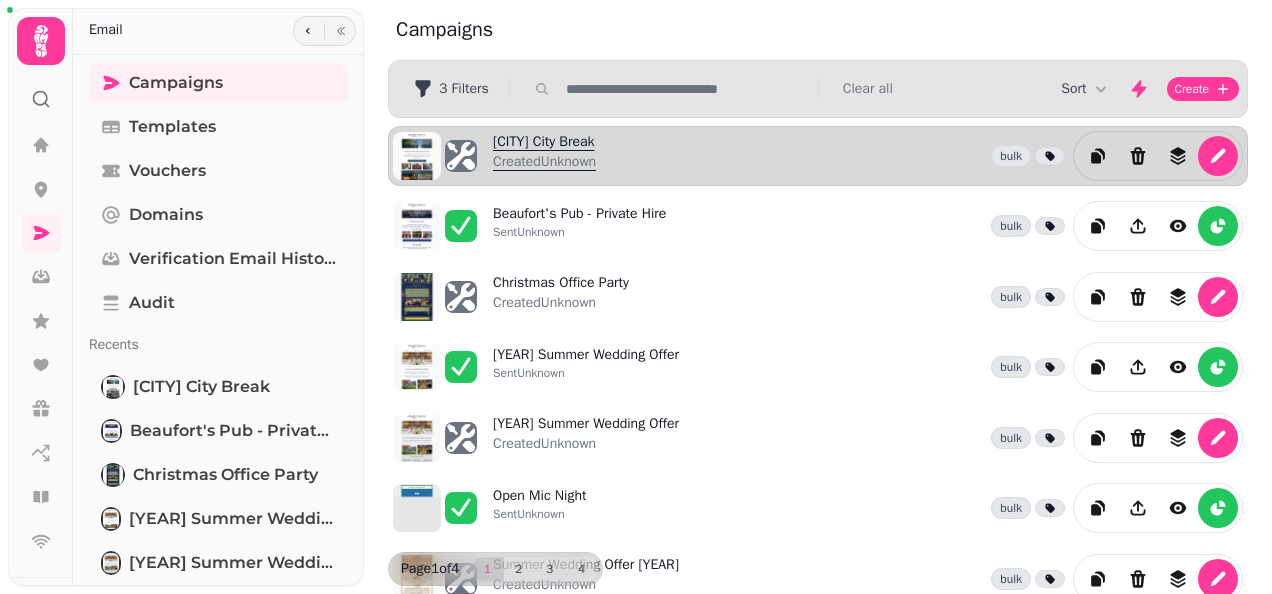 select on "**********" 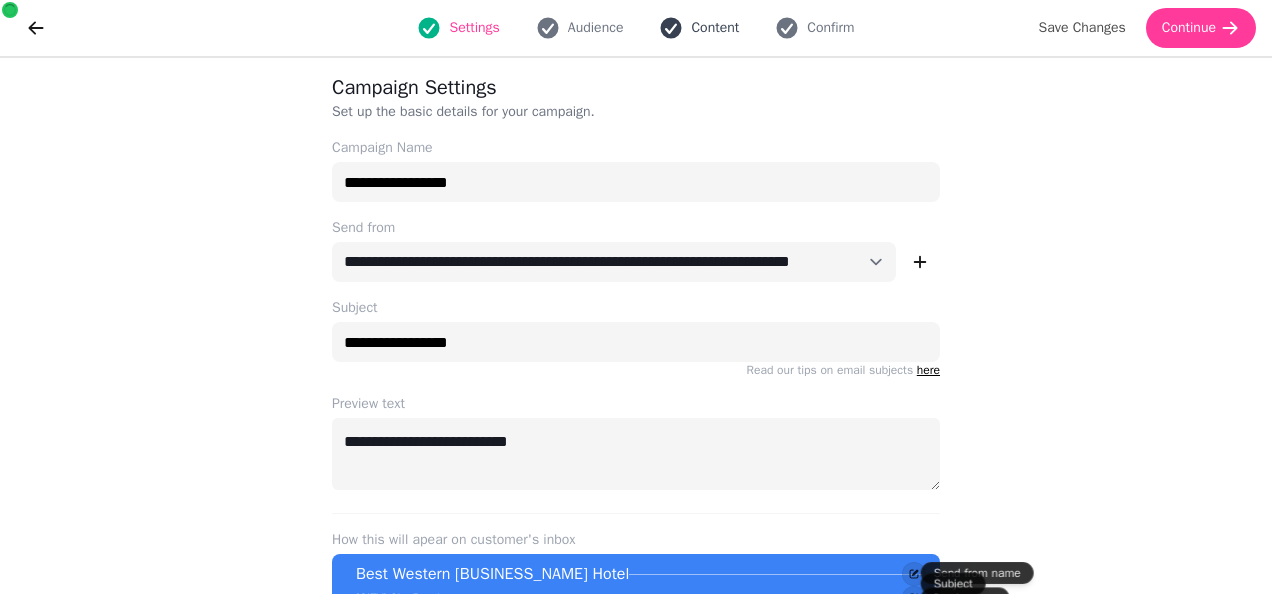 click on "Content" at bounding box center [715, 28] 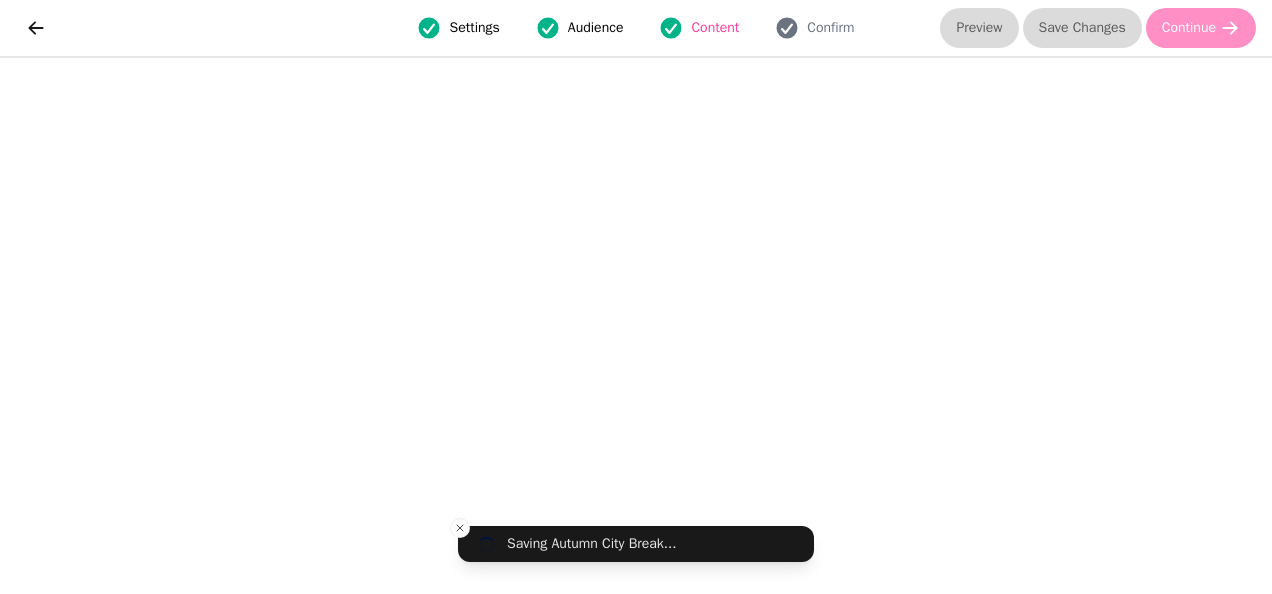 scroll, scrollTop: 48, scrollLeft: 0, axis: vertical 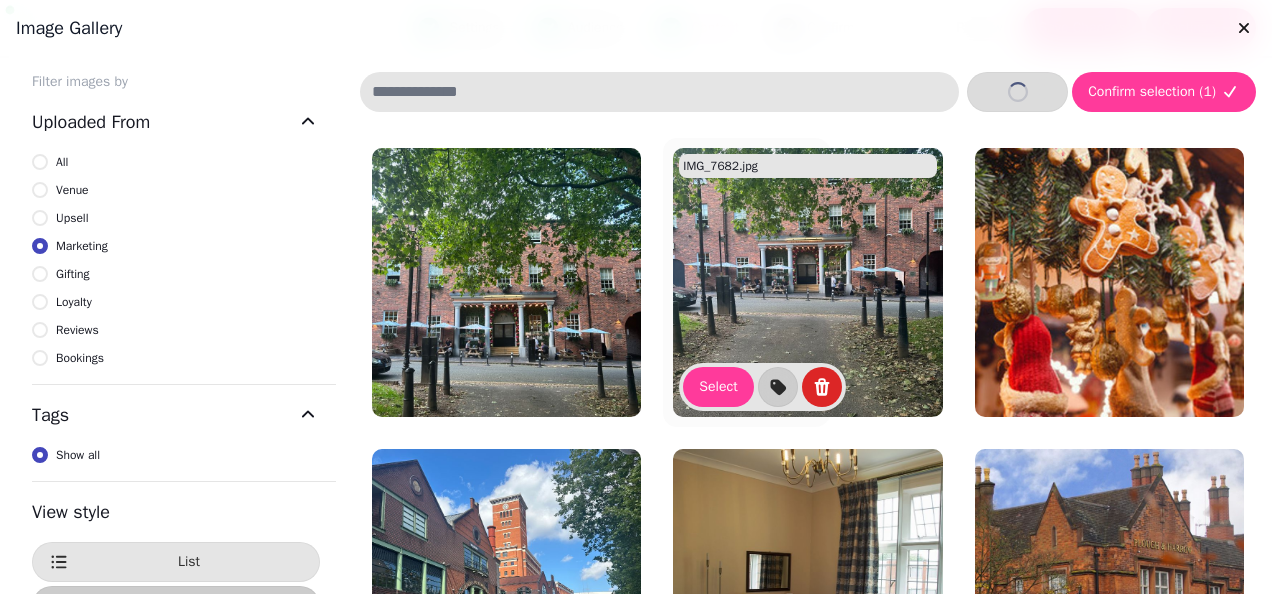 click at bounding box center [807, 282] 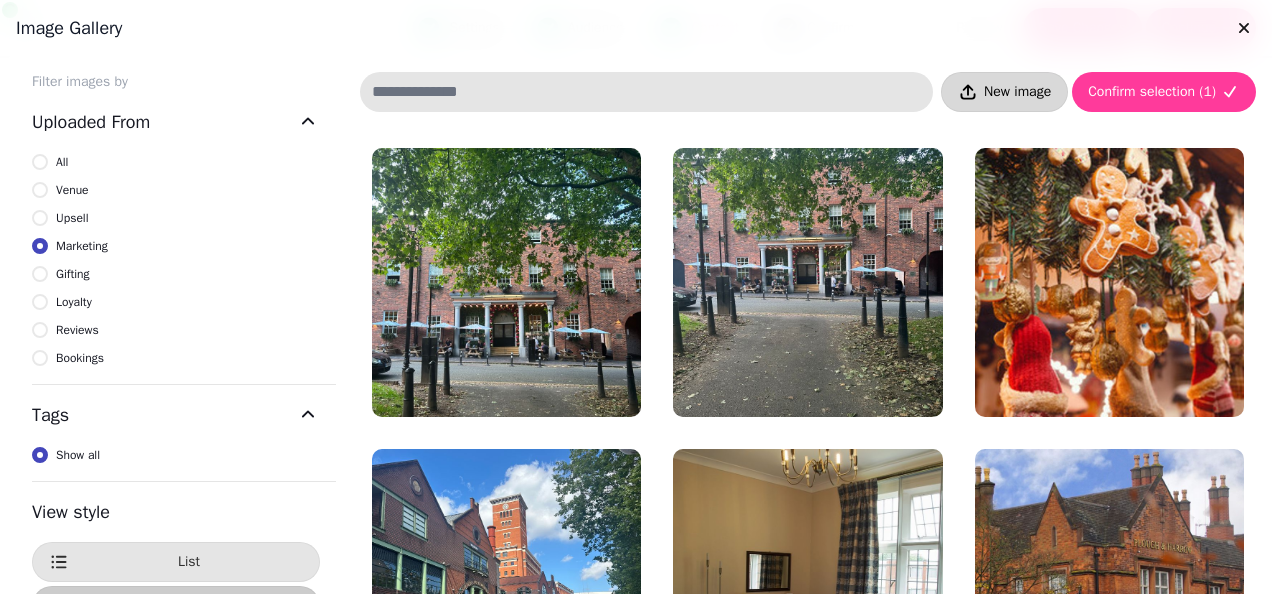 click on "New image" at bounding box center (1017, 92) 